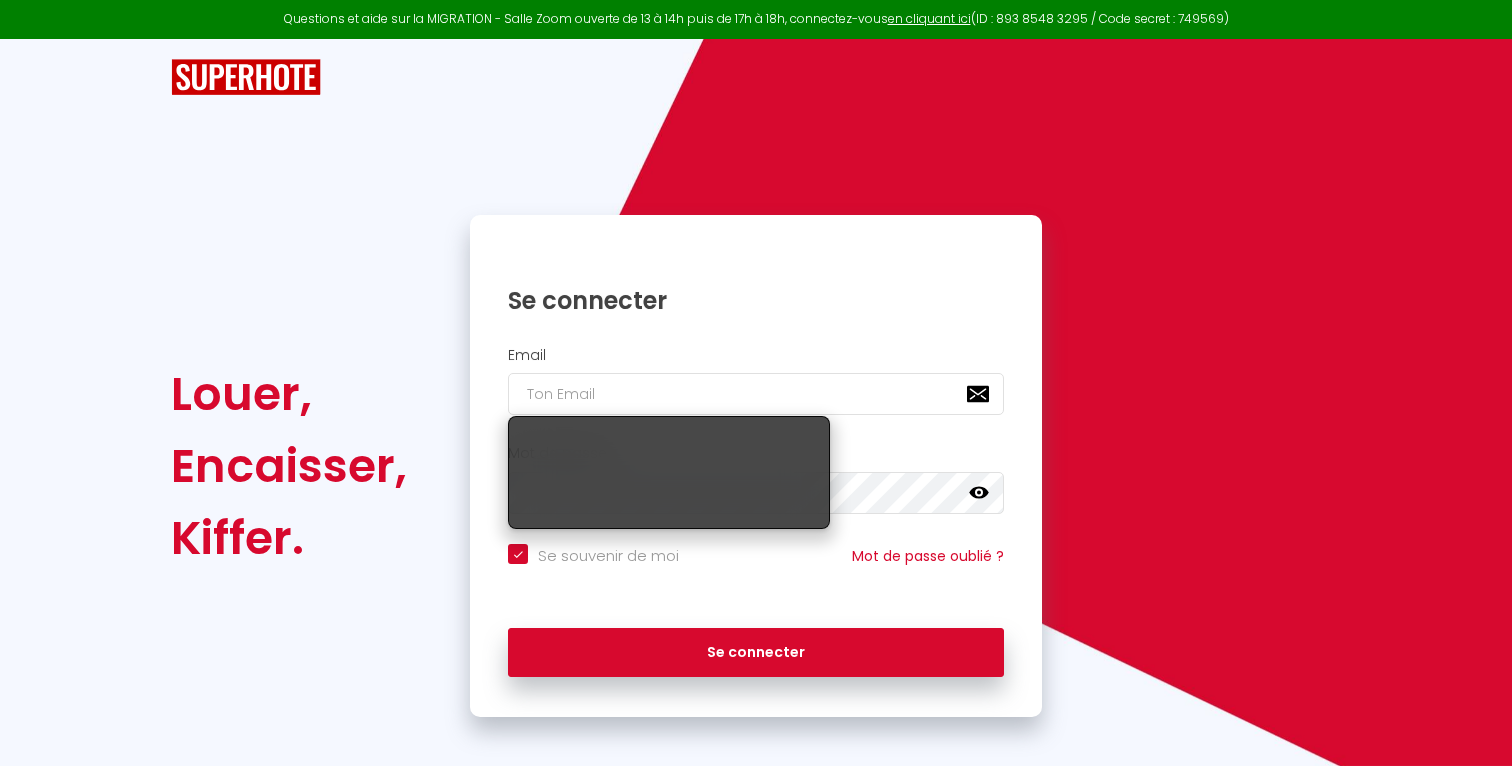 scroll, scrollTop: 0, scrollLeft: 0, axis: both 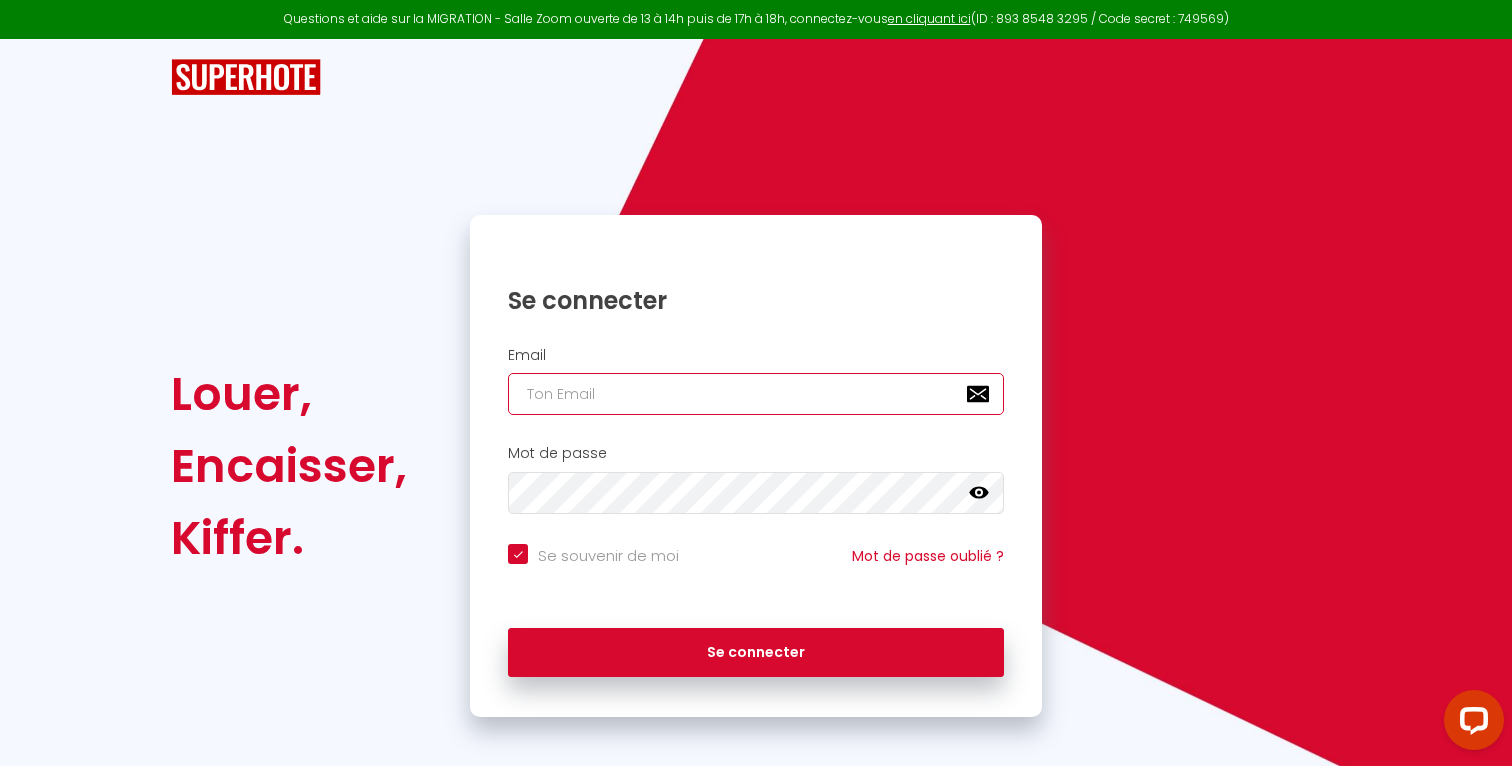 type on "[EMAIL]" 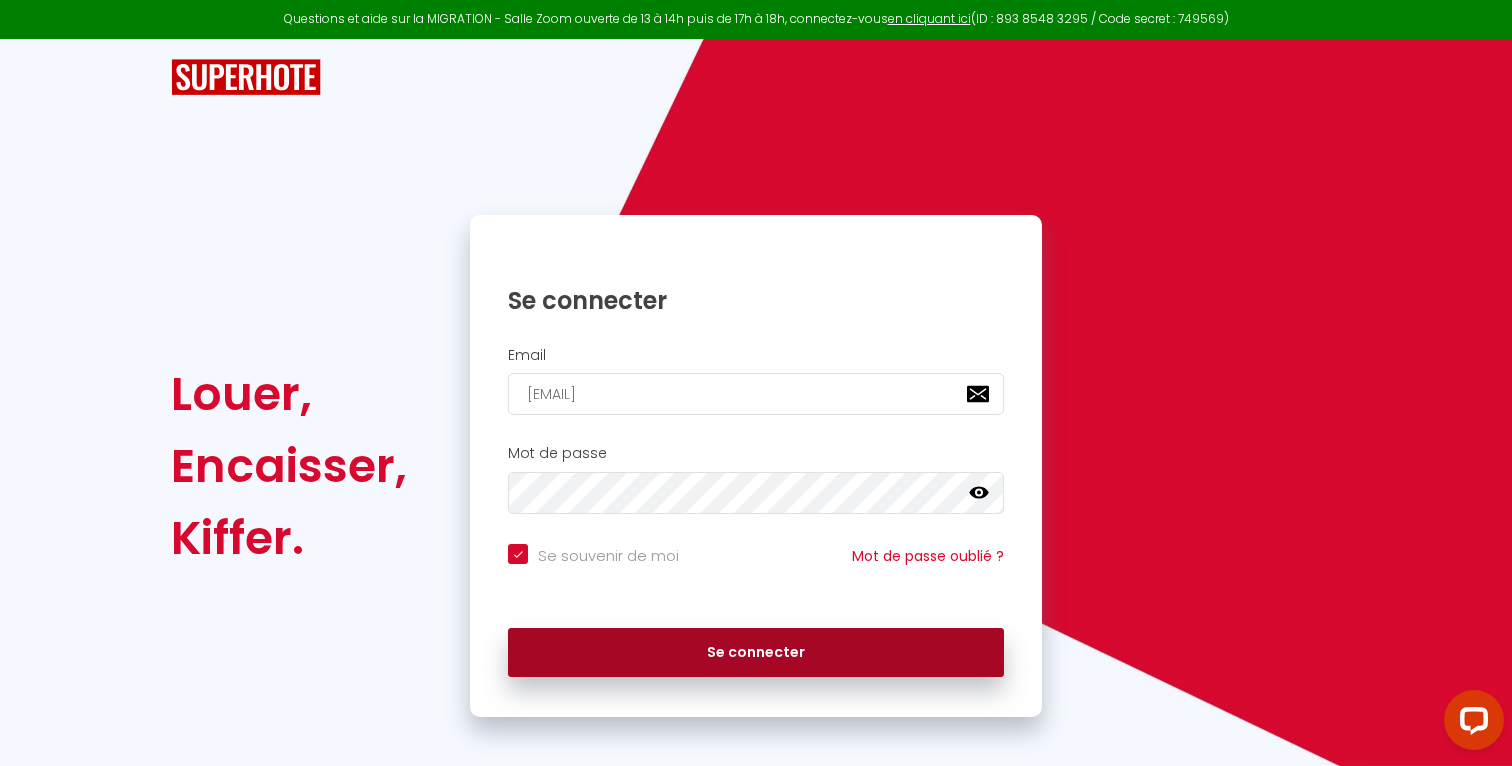 click on "Se connecter" at bounding box center (756, 653) 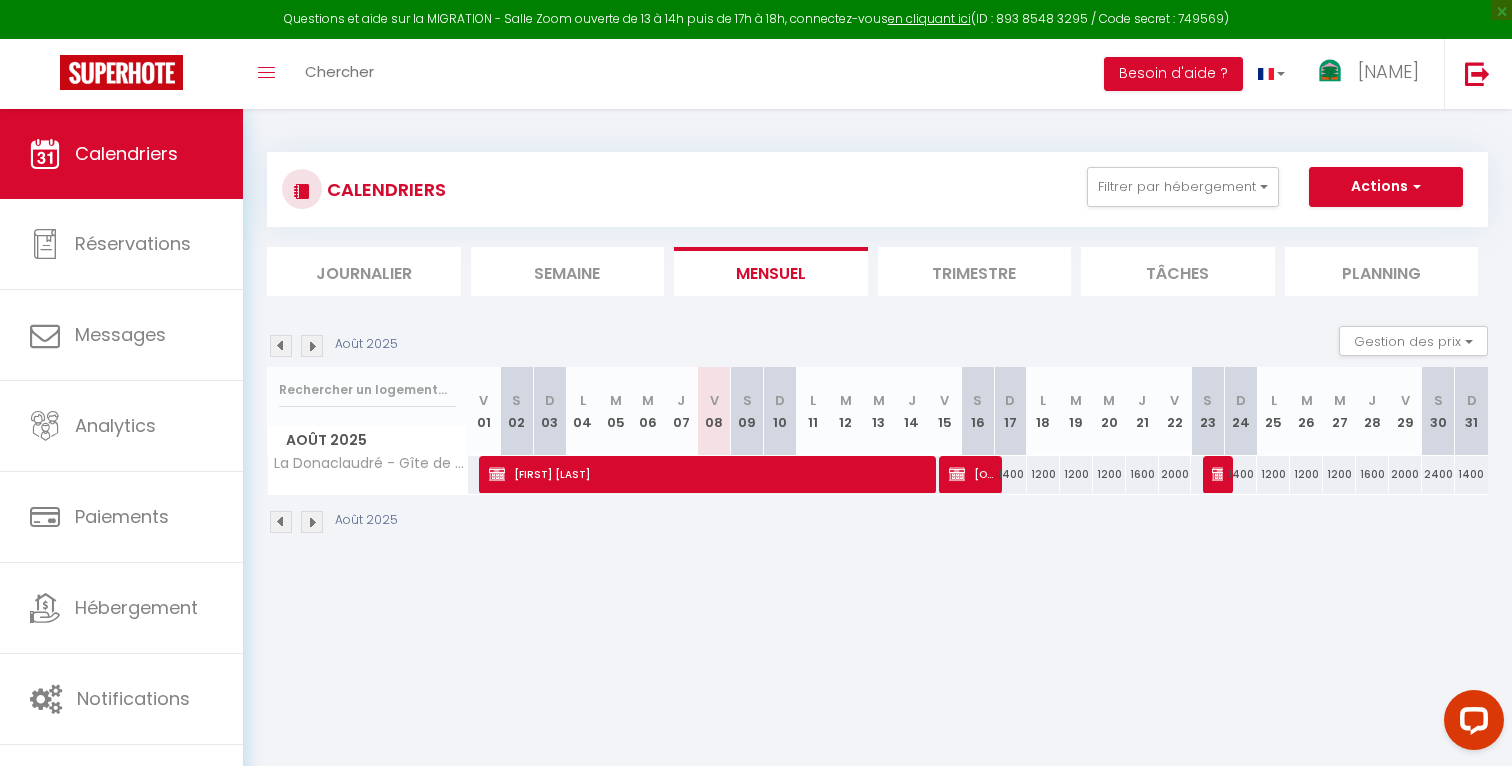 click on "Trimestre" at bounding box center (975, 271) 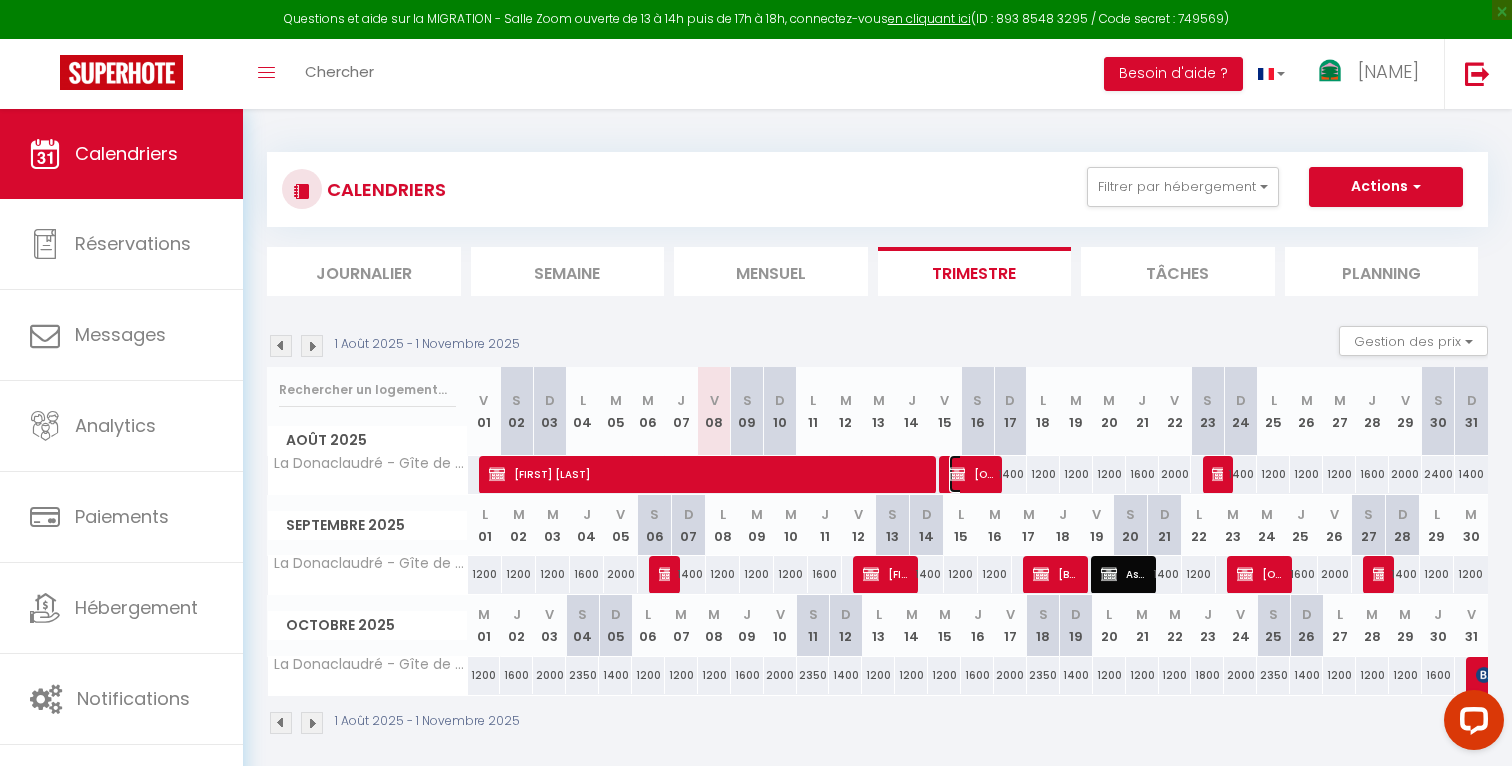 click on "[ORGANIZATION]" at bounding box center (971, 474) 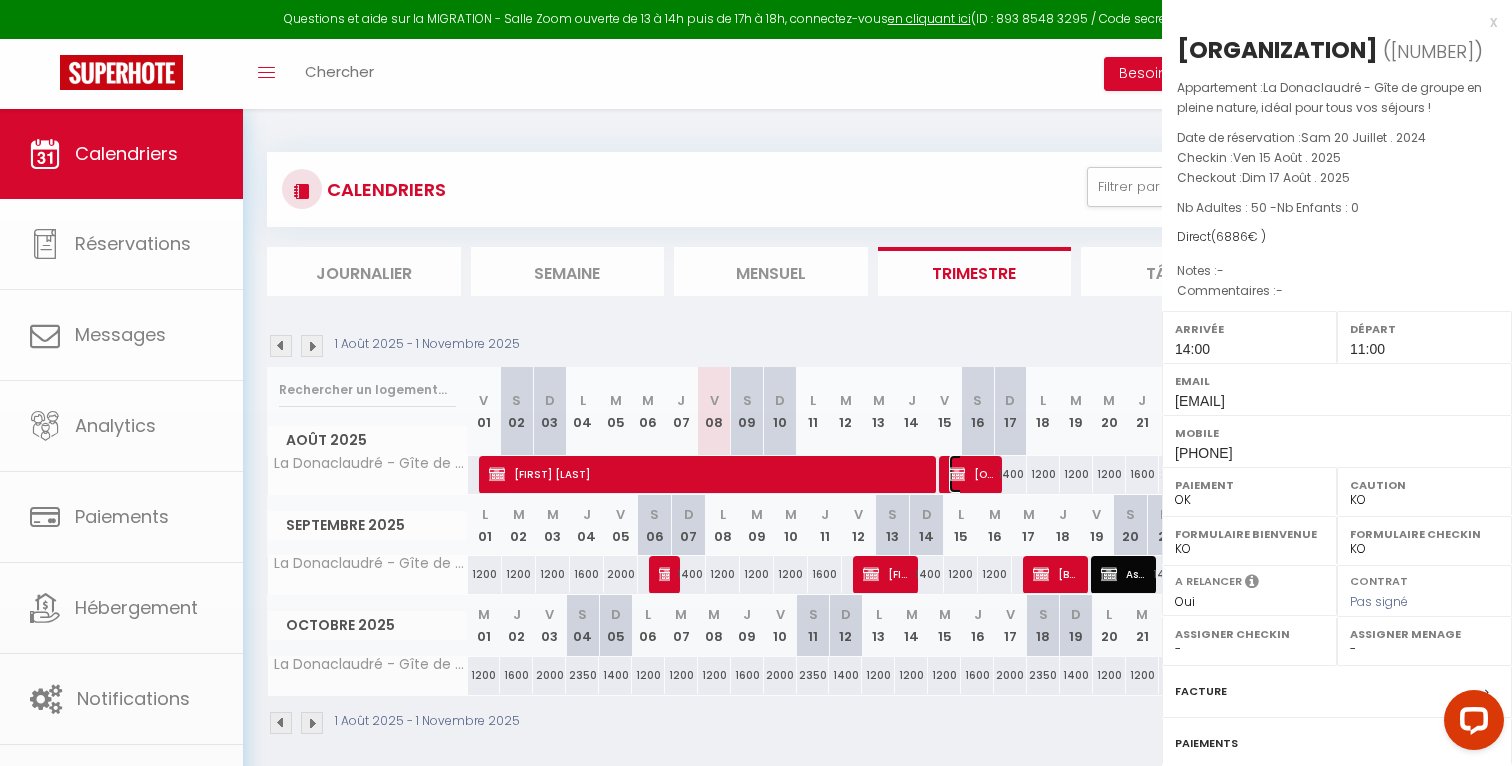 select on "23571" 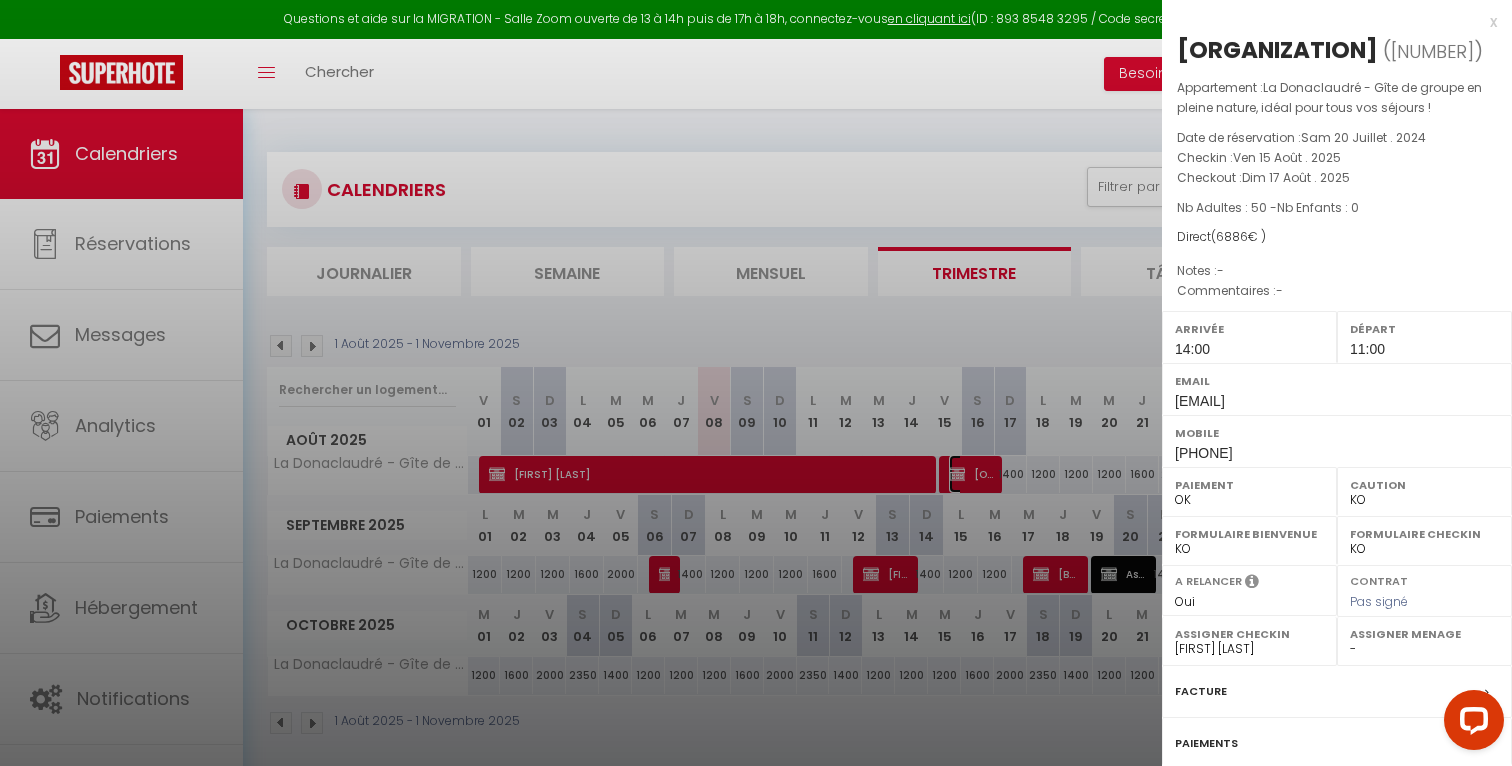 scroll, scrollTop: 250, scrollLeft: 0, axis: vertical 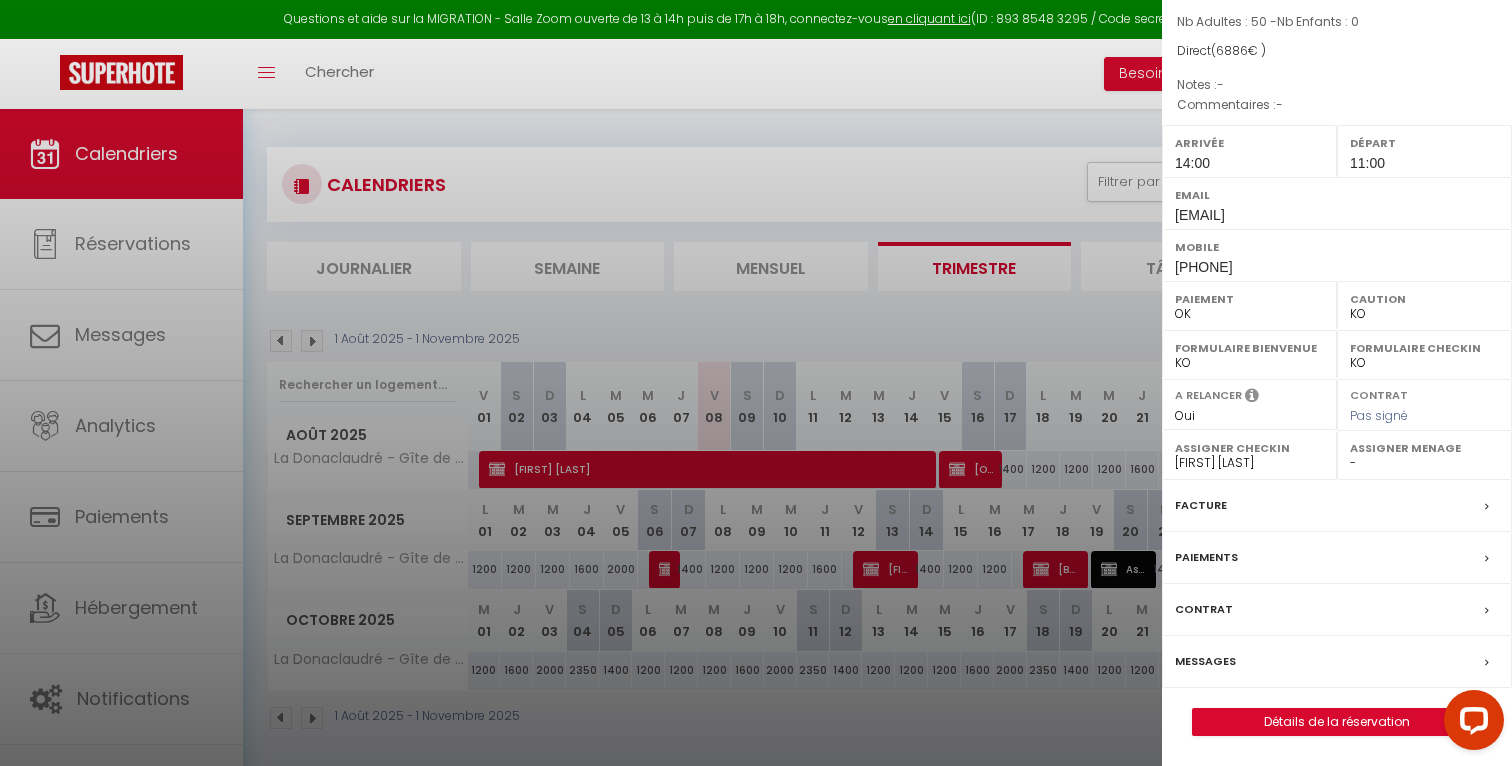 click on "Messages" at bounding box center (1337, 662) 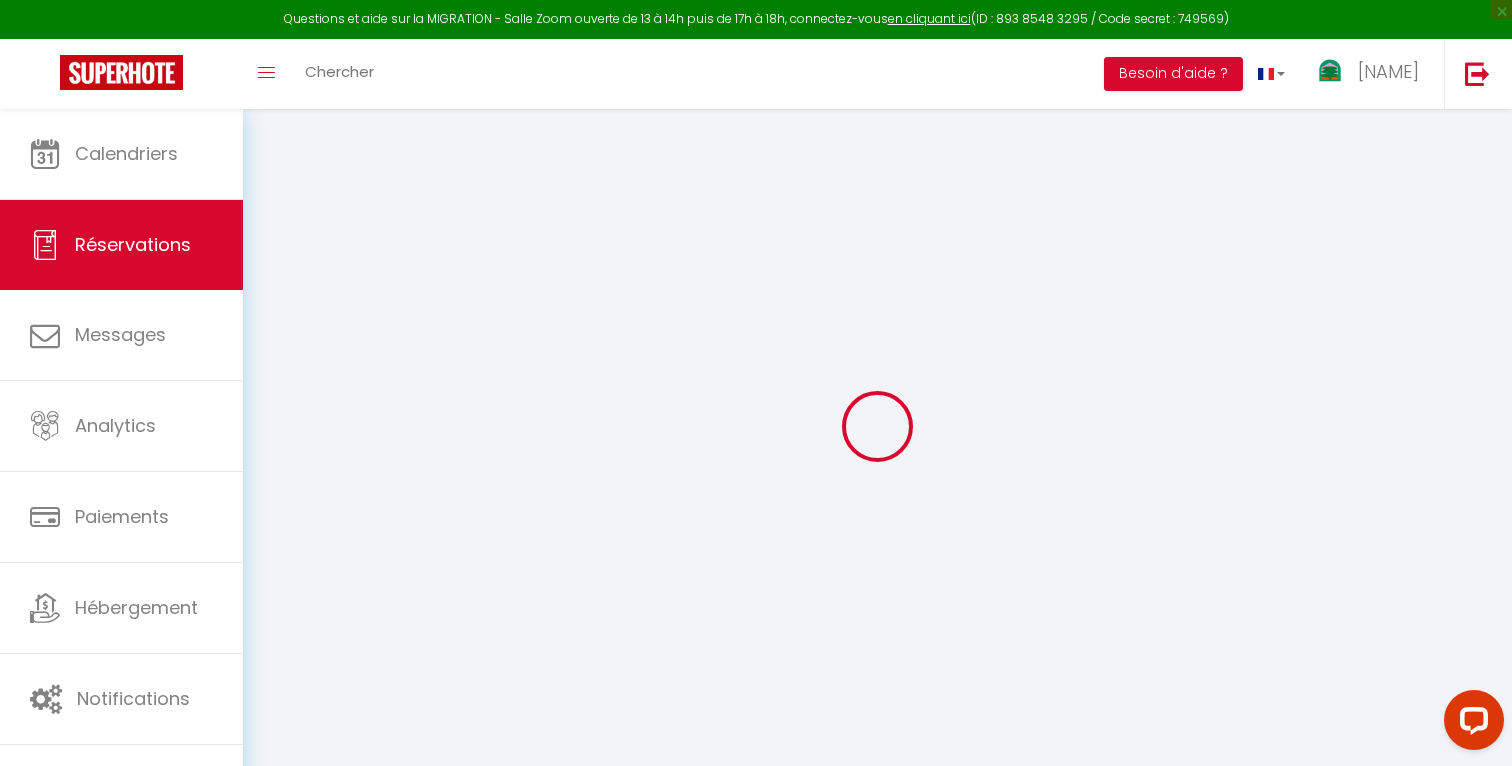 select 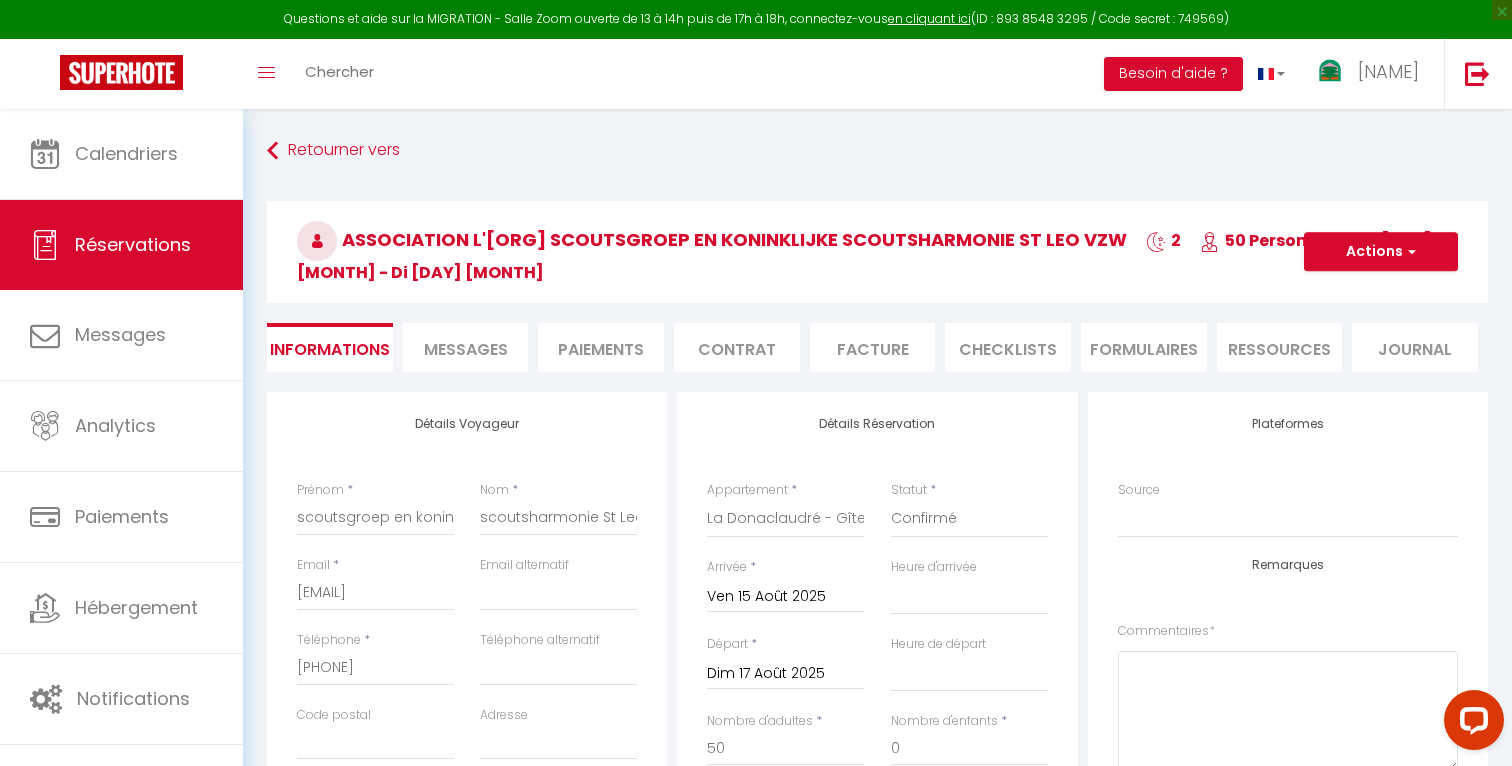 select 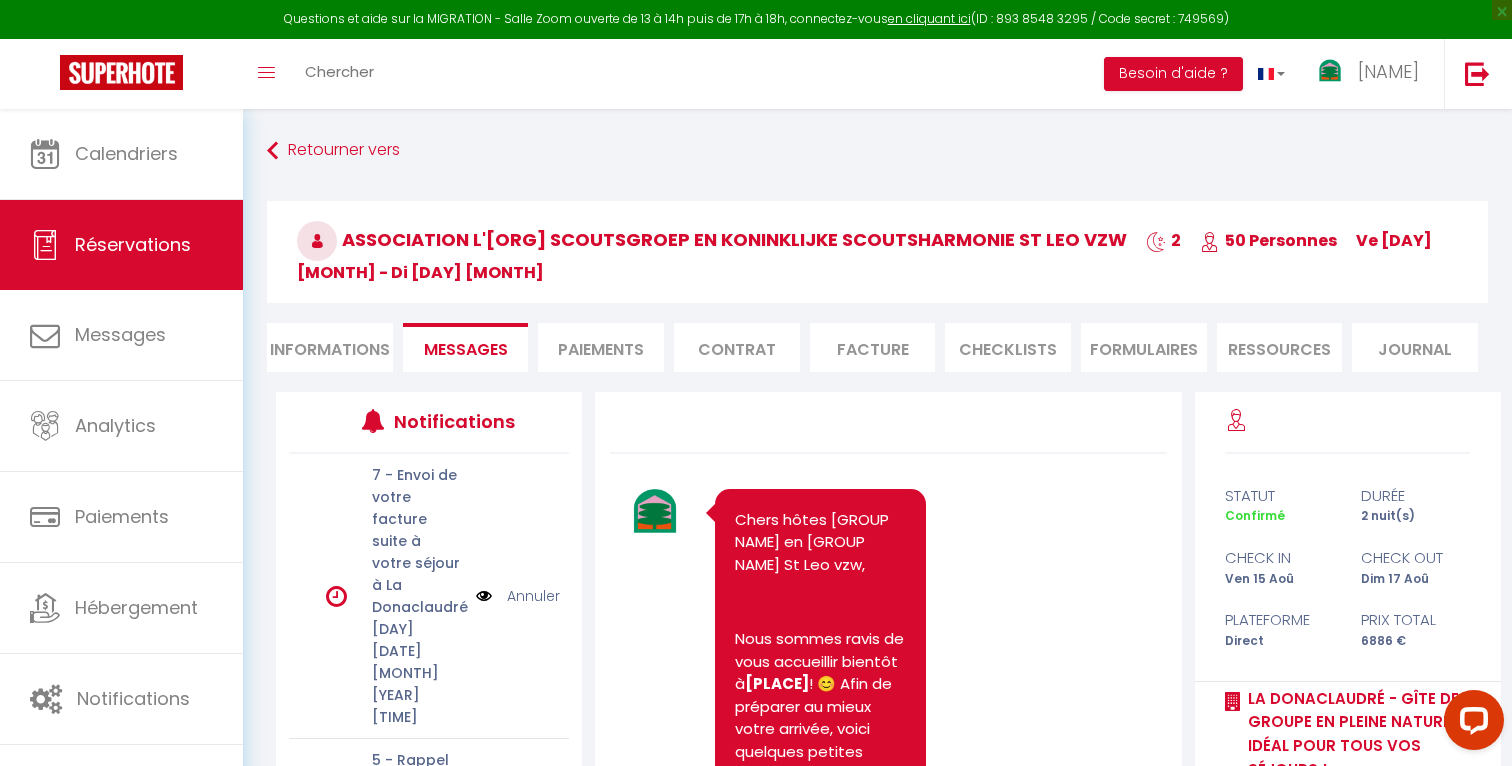 scroll, scrollTop: 9073, scrollLeft: 0, axis: vertical 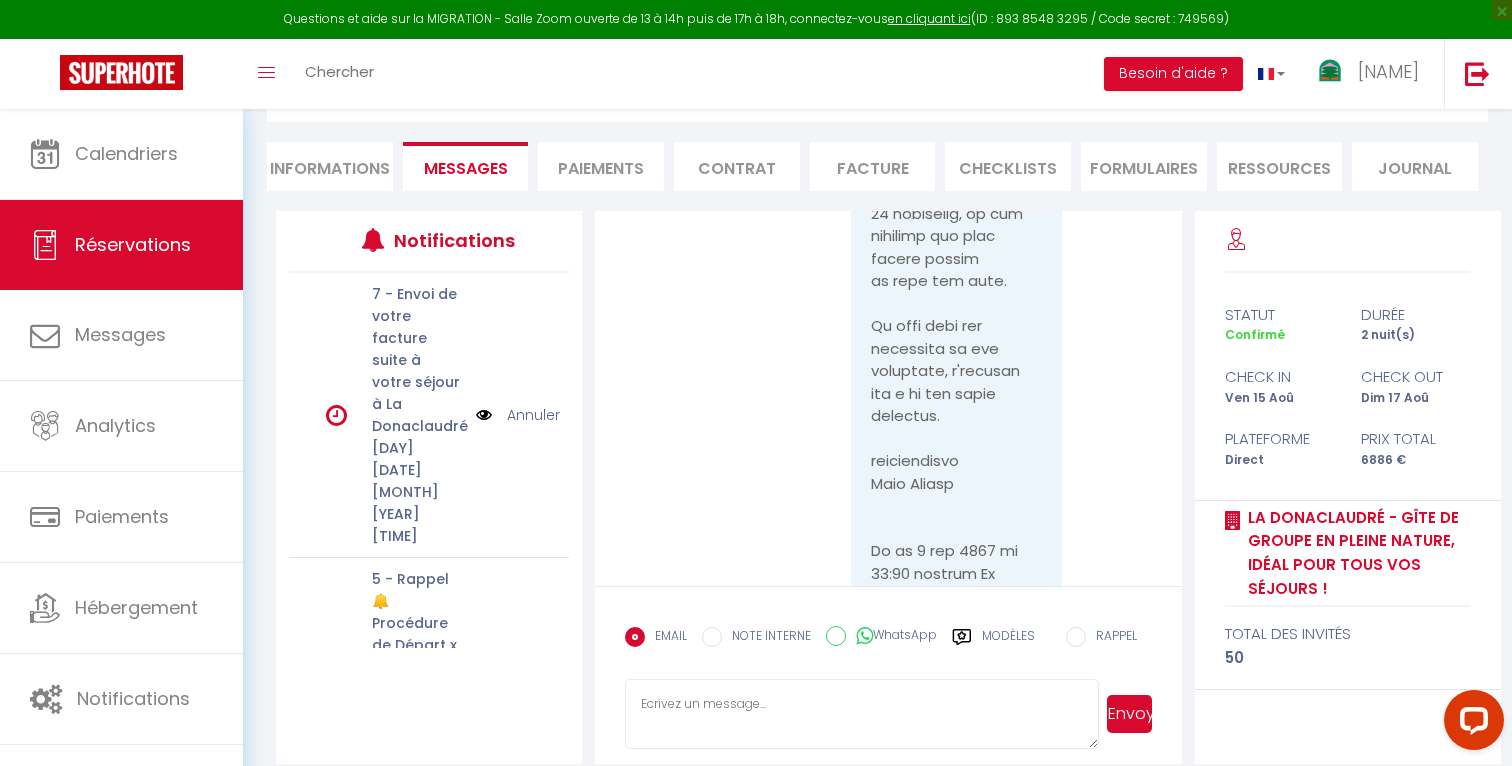 click at bounding box center [862, 714] 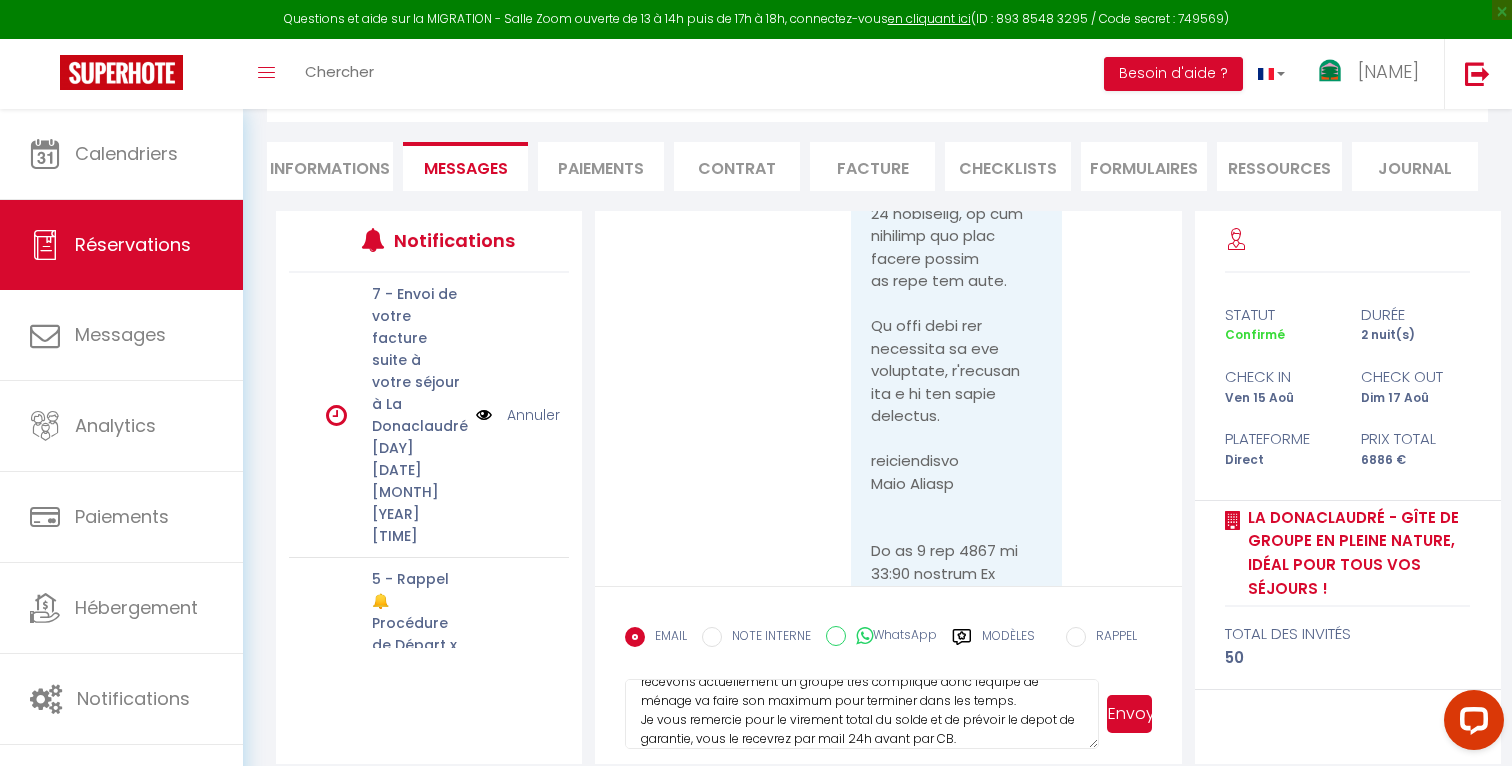 scroll, scrollTop: 97, scrollLeft: 0, axis: vertical 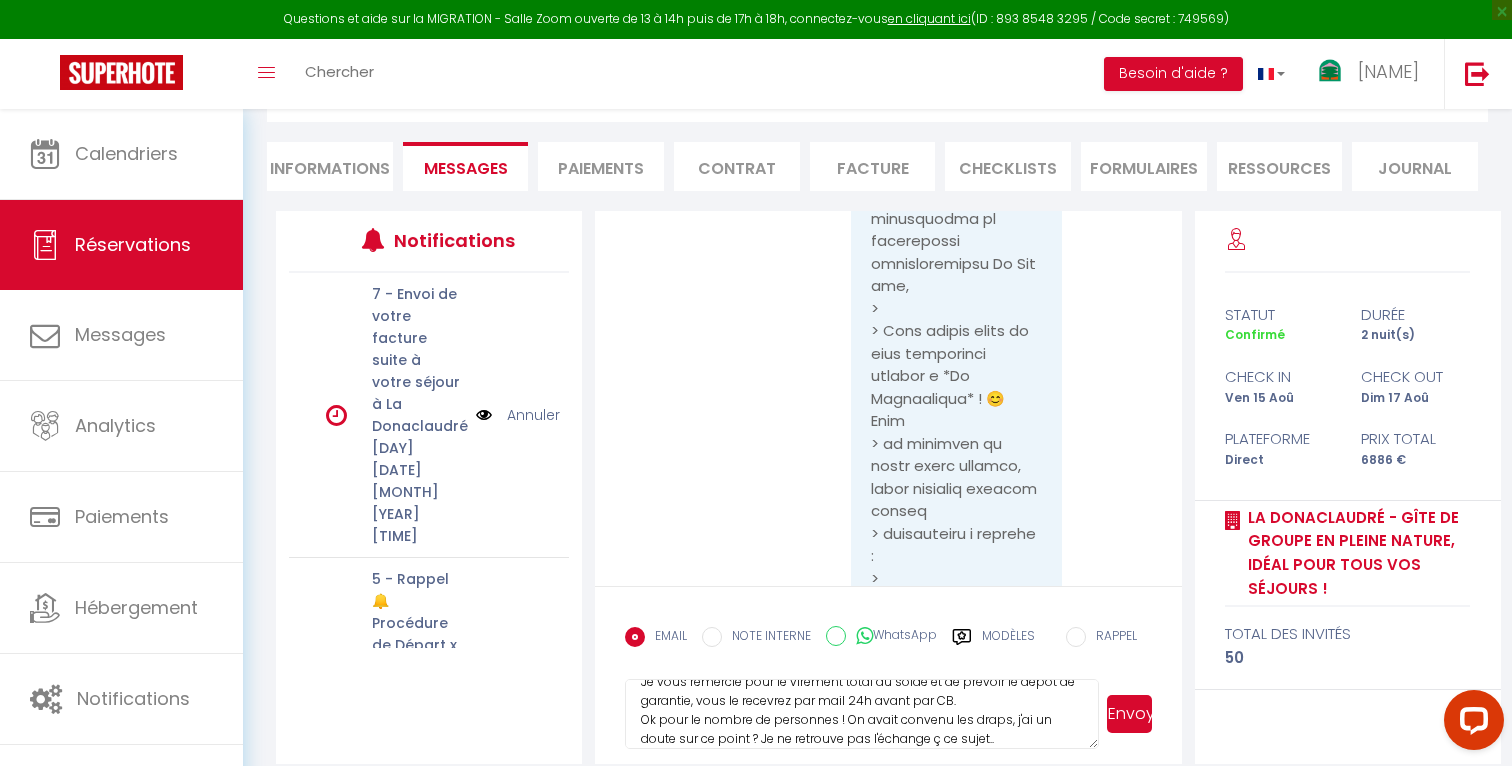 click on "Bonjour [FIRST],
Merci de votre retour.
OK c'est noté pour une arrivée à 17h30/18h, ça sera pret la cuisine. Nous recevons actuellement un groupe très compliqué donc l'équipe de ménage va faire son maximum pour terminer dans les temps.
Je vous remercie pour le virement total du solde et de prévoir le depot de garantie, vous le recevrez par mail 24h avant par CB.
Ok pour le nombre de personnes ! On avait convenu les draps, j'ai un doute sur ce point ? Je ne retrouve pas l'échange ç ce sujet.." at bounding box center (862, 714) 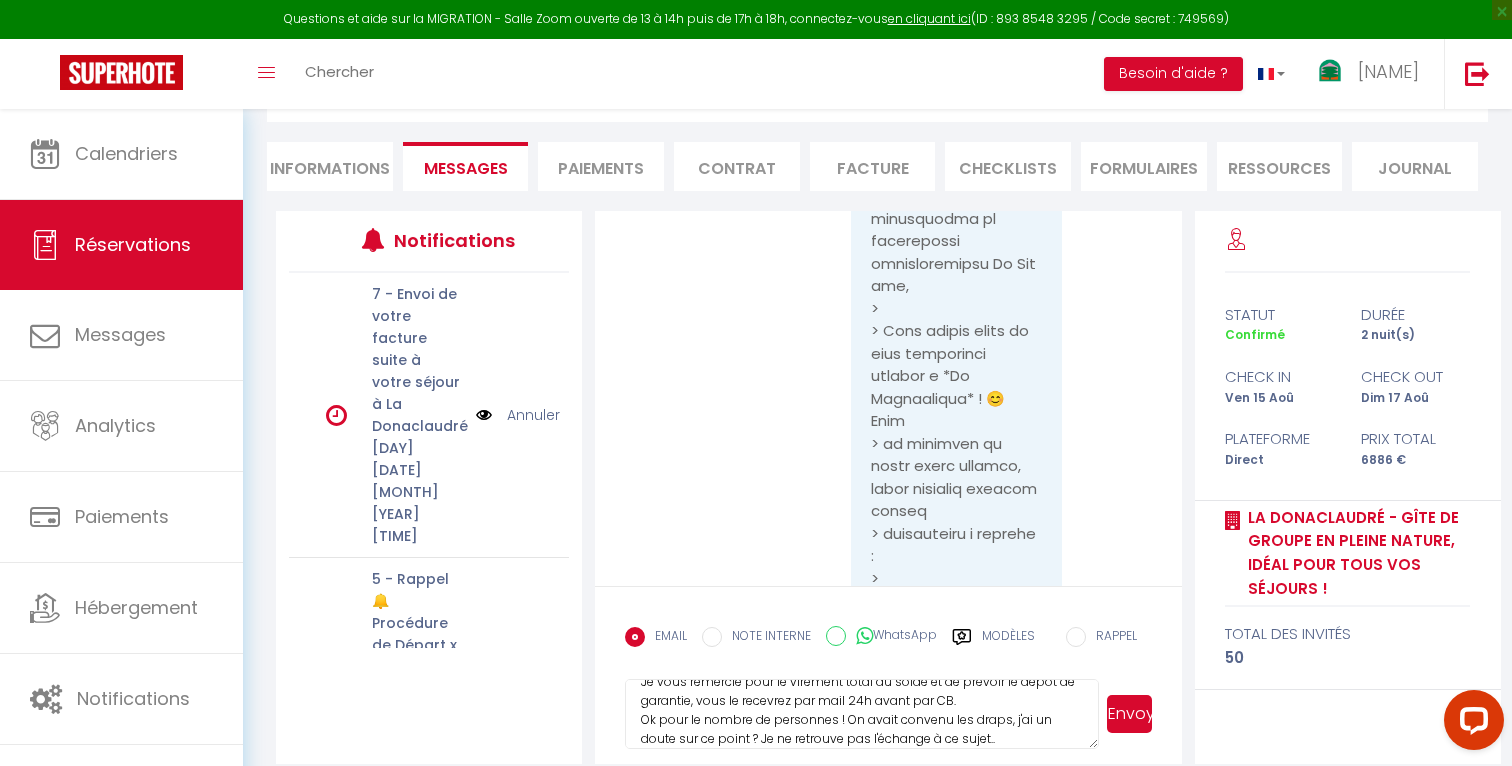 click on "Bonjour [FIRST] [LAST],
Merci de votre retour.
OK c'est noté pour une arrivée à 17h30/18h, ça sera pret la cuisine. Nous recevons actuellement un groupe très compliqué donc l'équipe de ménage va faire son maximum pour terminer dans les temps.
Je vous remercie pour le virement total du solde et de prévoir le depot de garantie, vous le recevrez par mail 24h avant par CB.
Ok pour le nombre de personnes ! On avait convenu les draps, j'ai un doute sur ce point ? Je ne retrouve pas l'échange à ce sujet.." at bounding box center (862, 714) 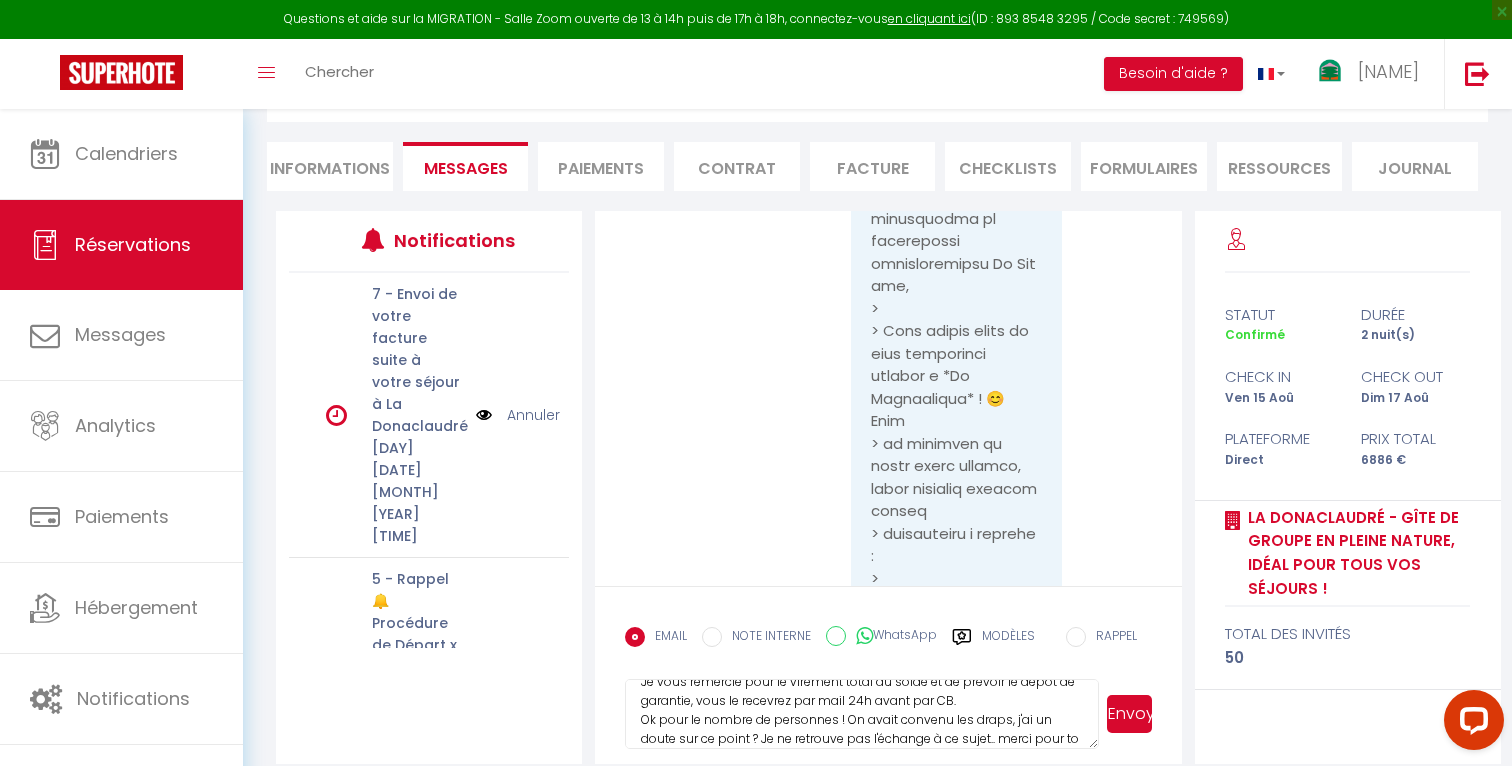 scroll, scrollTop: 134, scrollLeft: 0, axis: vertical 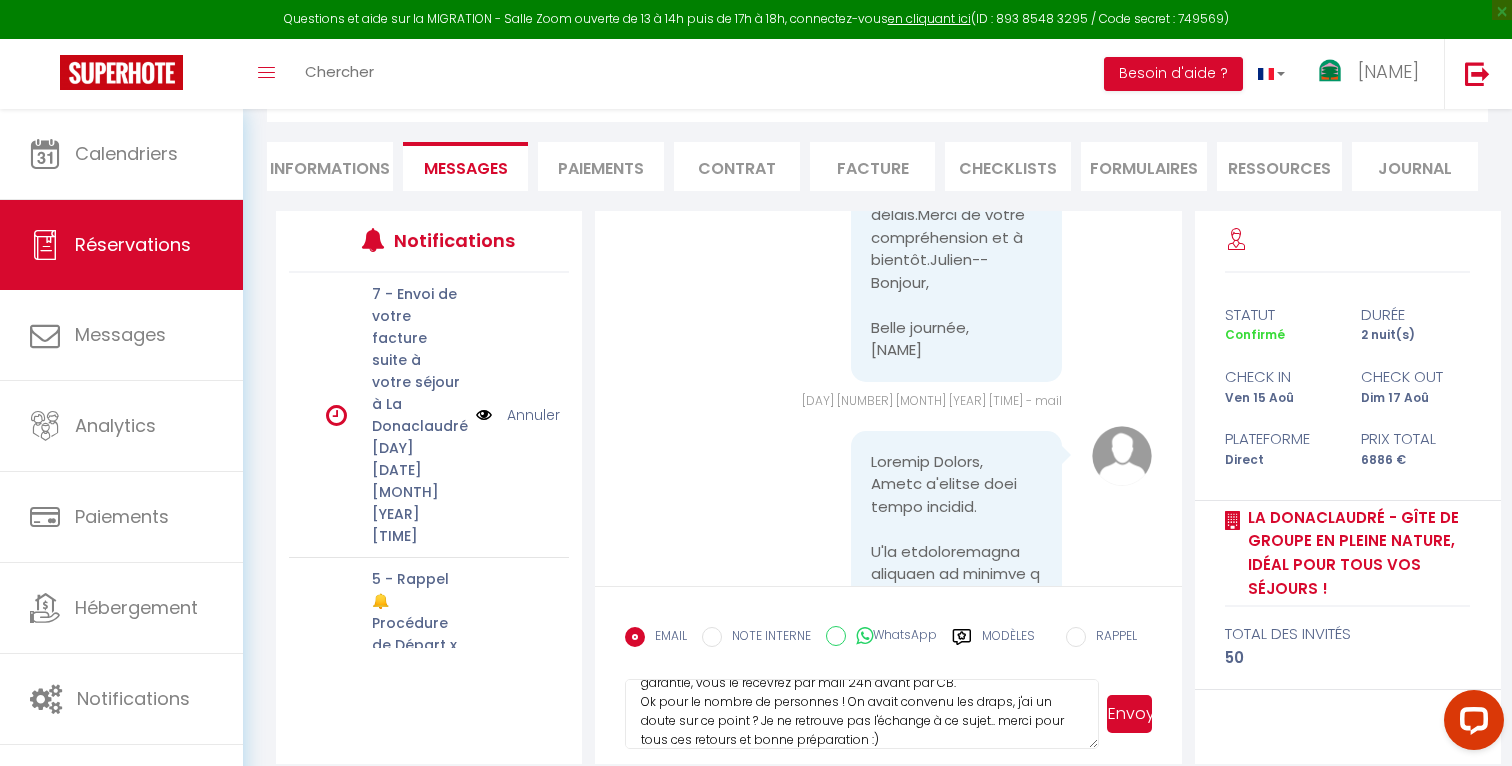 type on "Bonjour [FIRST] [LAST],
Merci de votre retour.
OK c'est noté pour une arrivée à 17h30/18h, ça sera pret la cuisine. Nous recevons actuellement un groupe très compliqué donc l'équipe de ménage va faire son maximum pour terminer dans les temps.
Je vous remercie pour le virement total du solde et de prévoir le depot de garantie, vous le recevrez par mail 24h avant par CB.
Ok pour le nombre de personnes ! On avait convenu les draps, j'ai un doute sur ce point ? Je ne retrouve pas l'échange à ce sujet.. merci pour tous ces retours et bonne préparation :)" 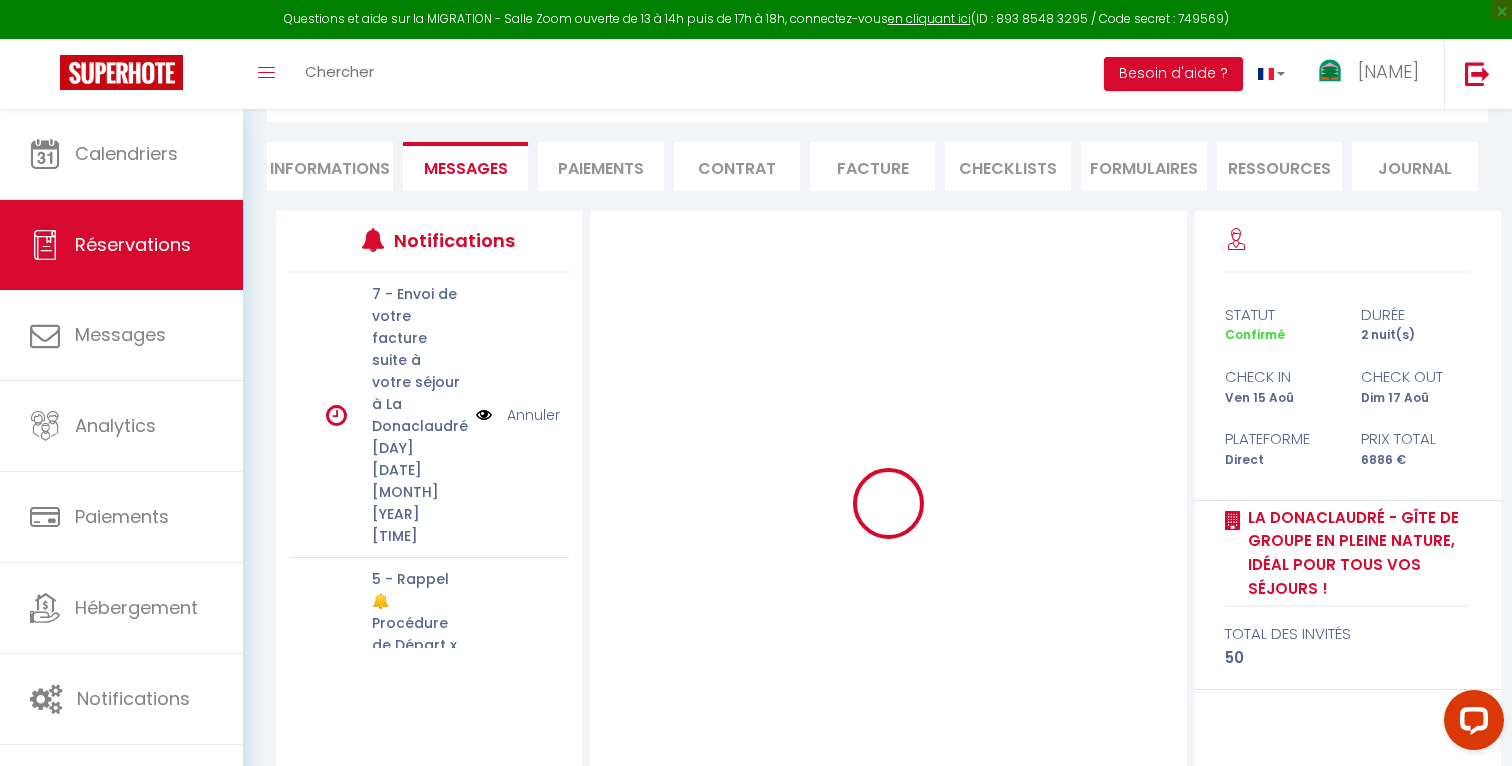 select 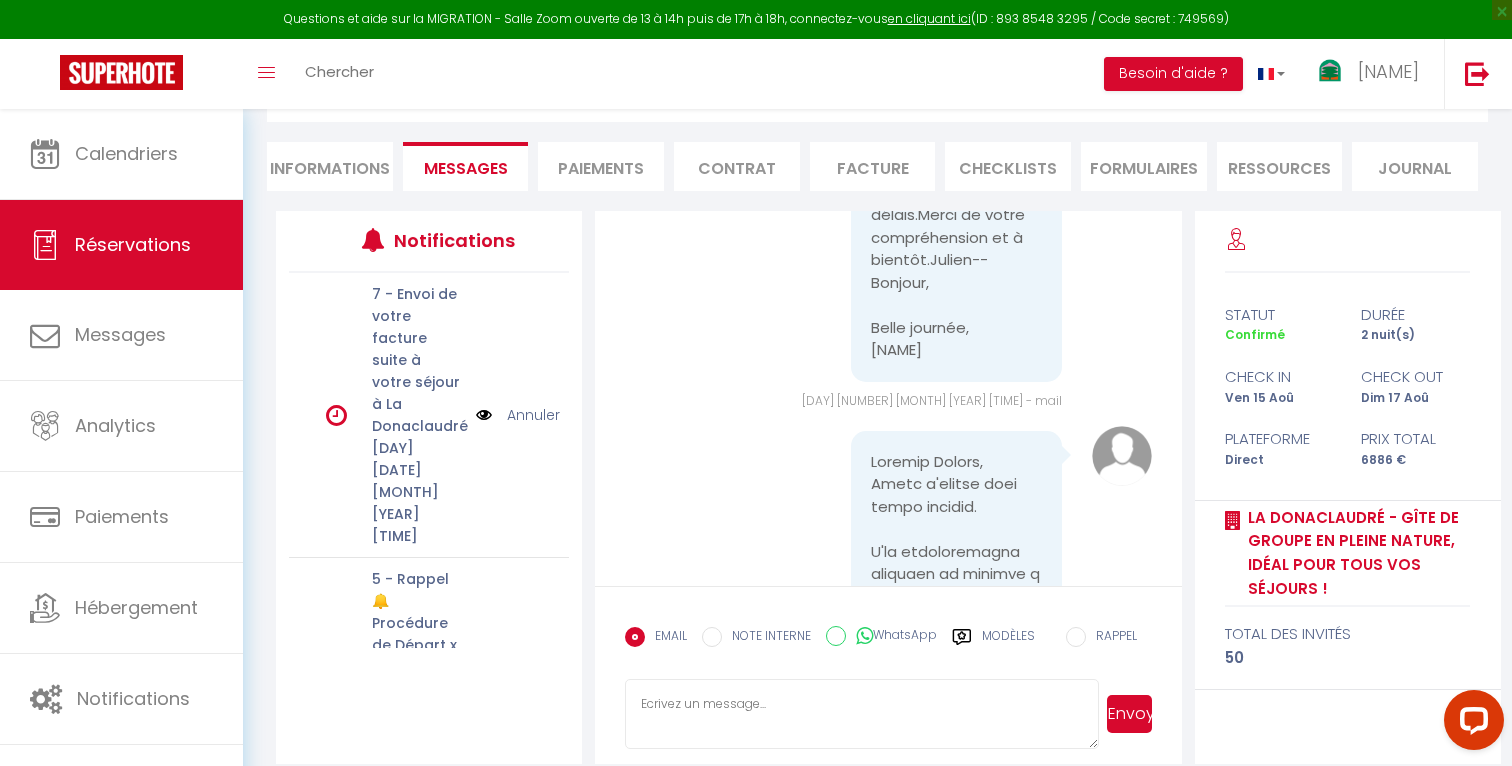 scroll, scrollTop: 0, scrollLeft: 0, axis: both 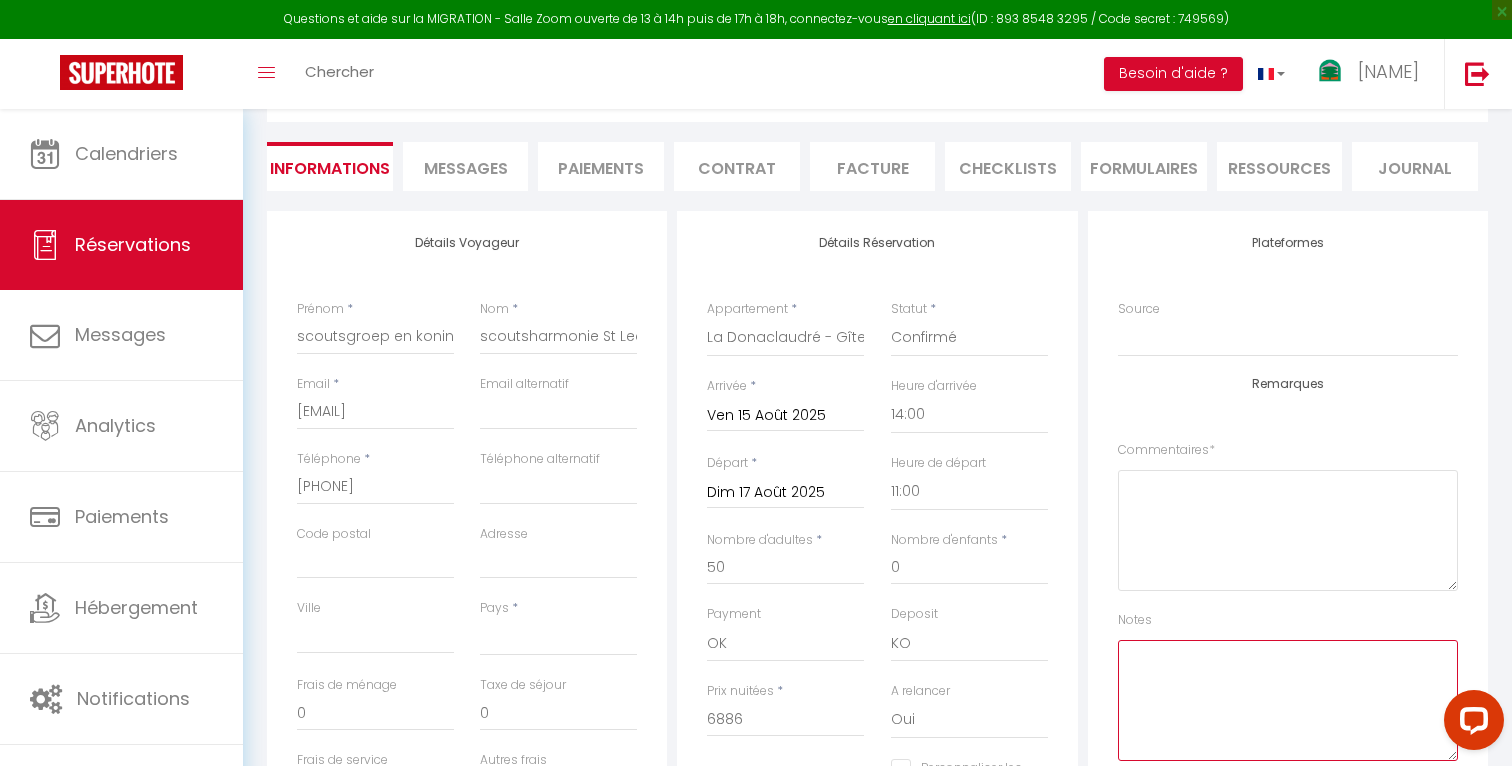 click at bounding box center (1288, 700) 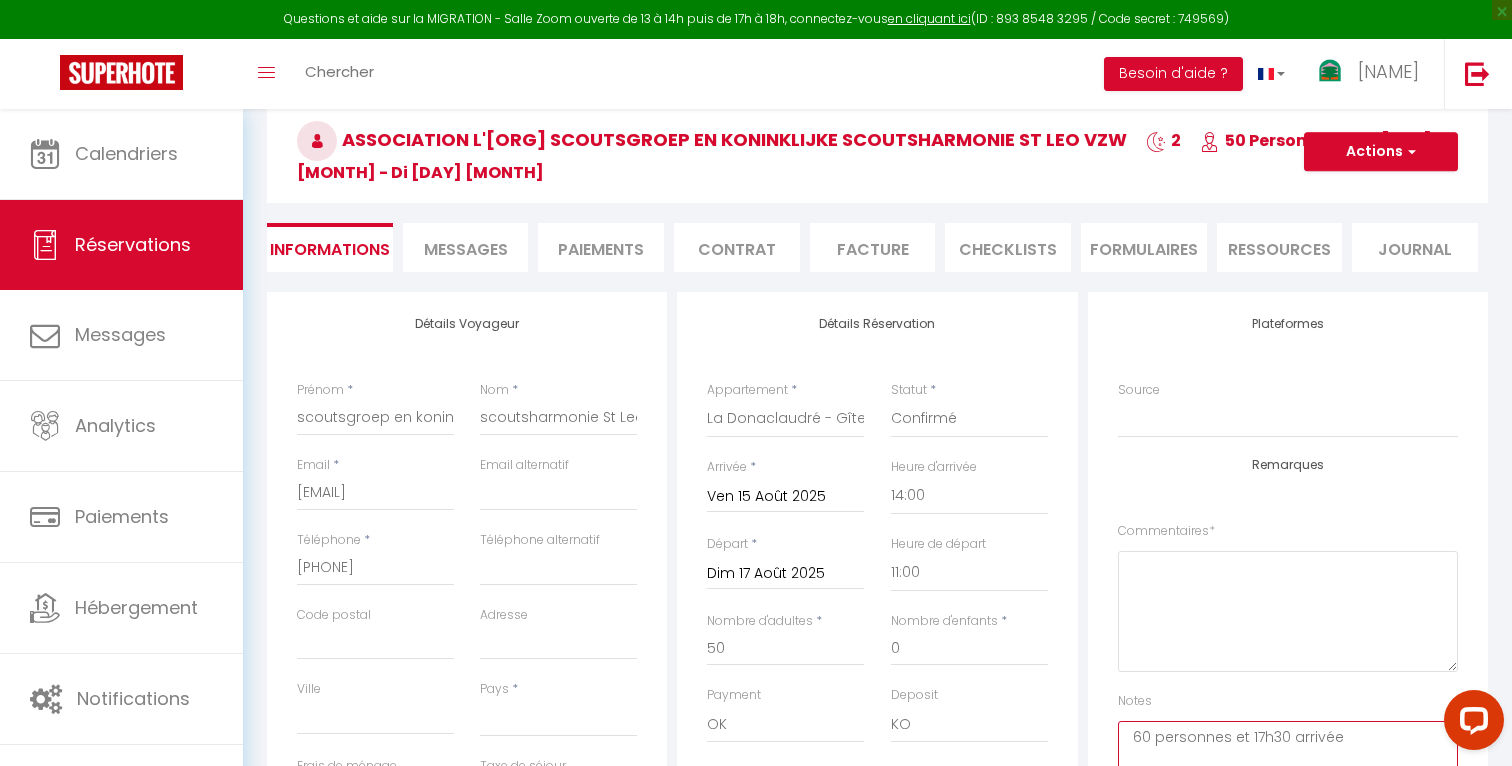 scroll, scrollTop: 0, scrollLeft: 0, axis: both 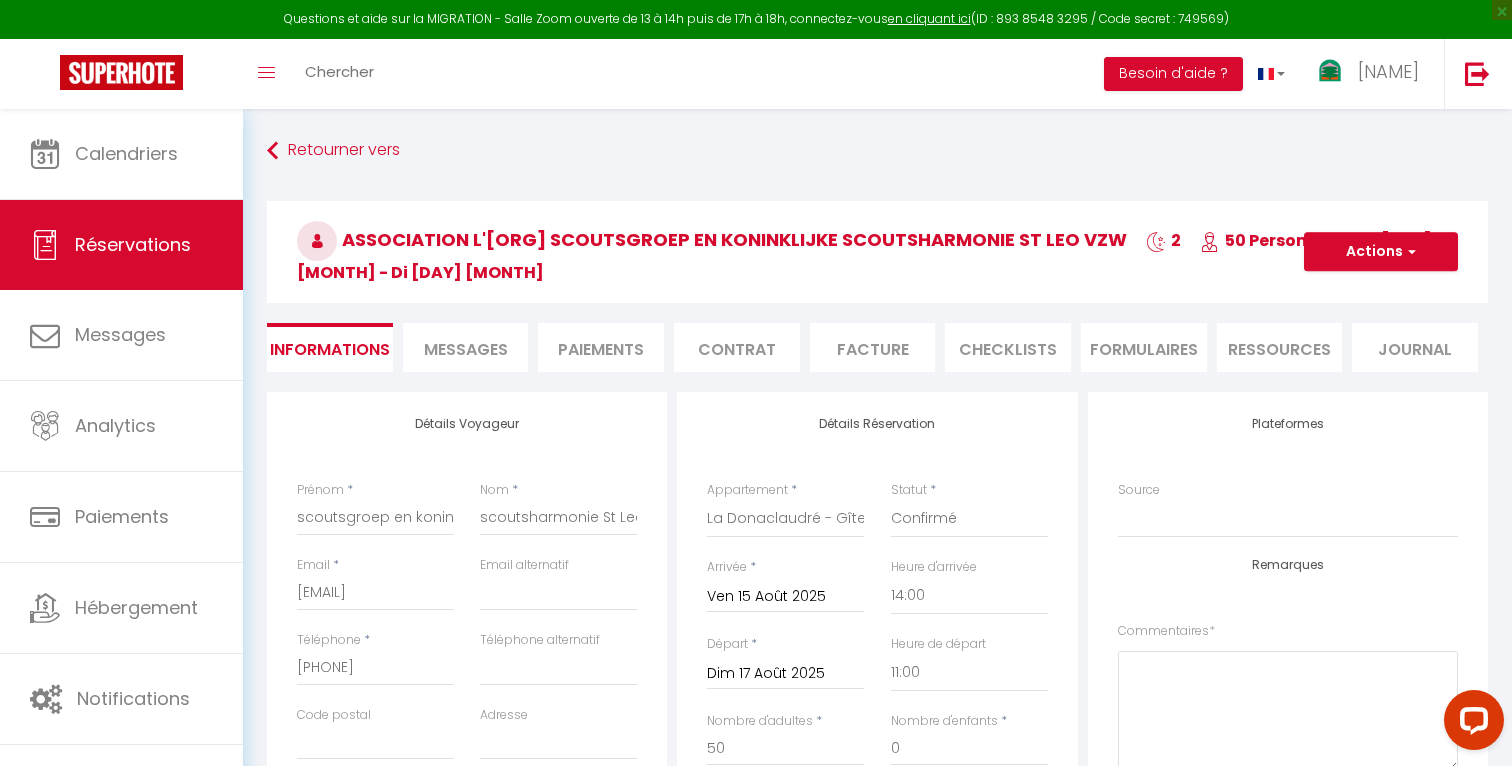 type on "60 personnes et 17h30 arrivée" 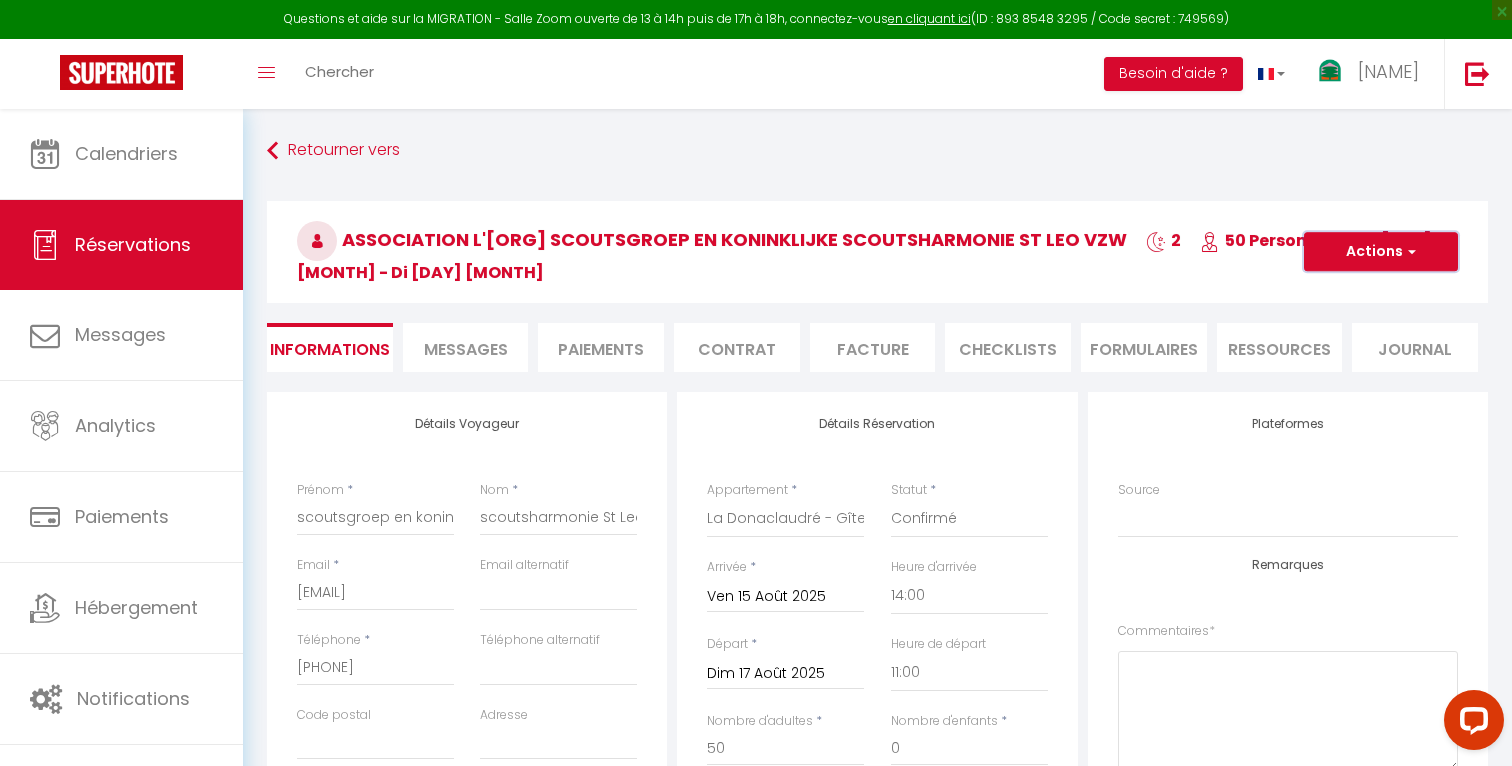 click at bounding box center [1409, 252] 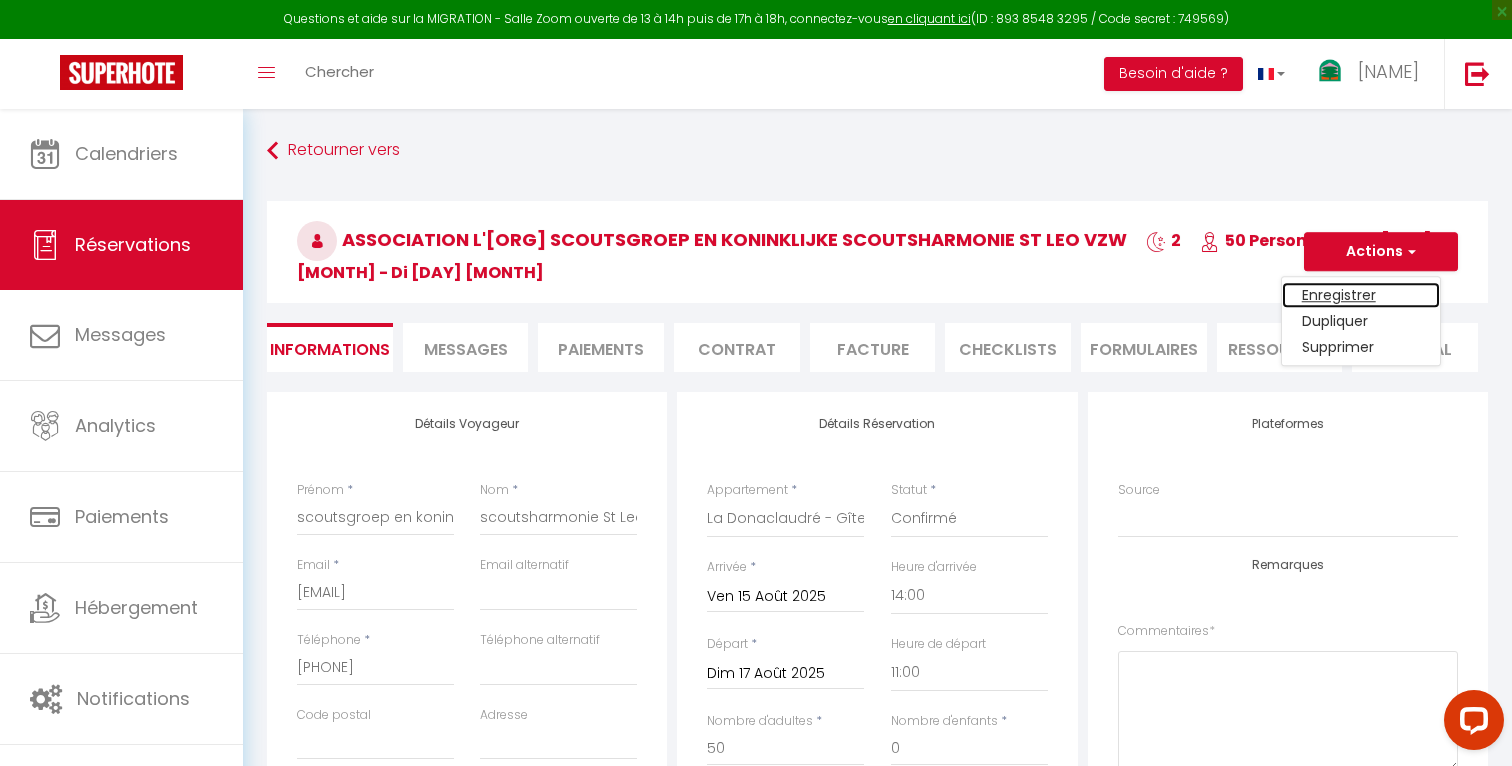 click on "Enregistrer" at bounding box center [1361, 296] 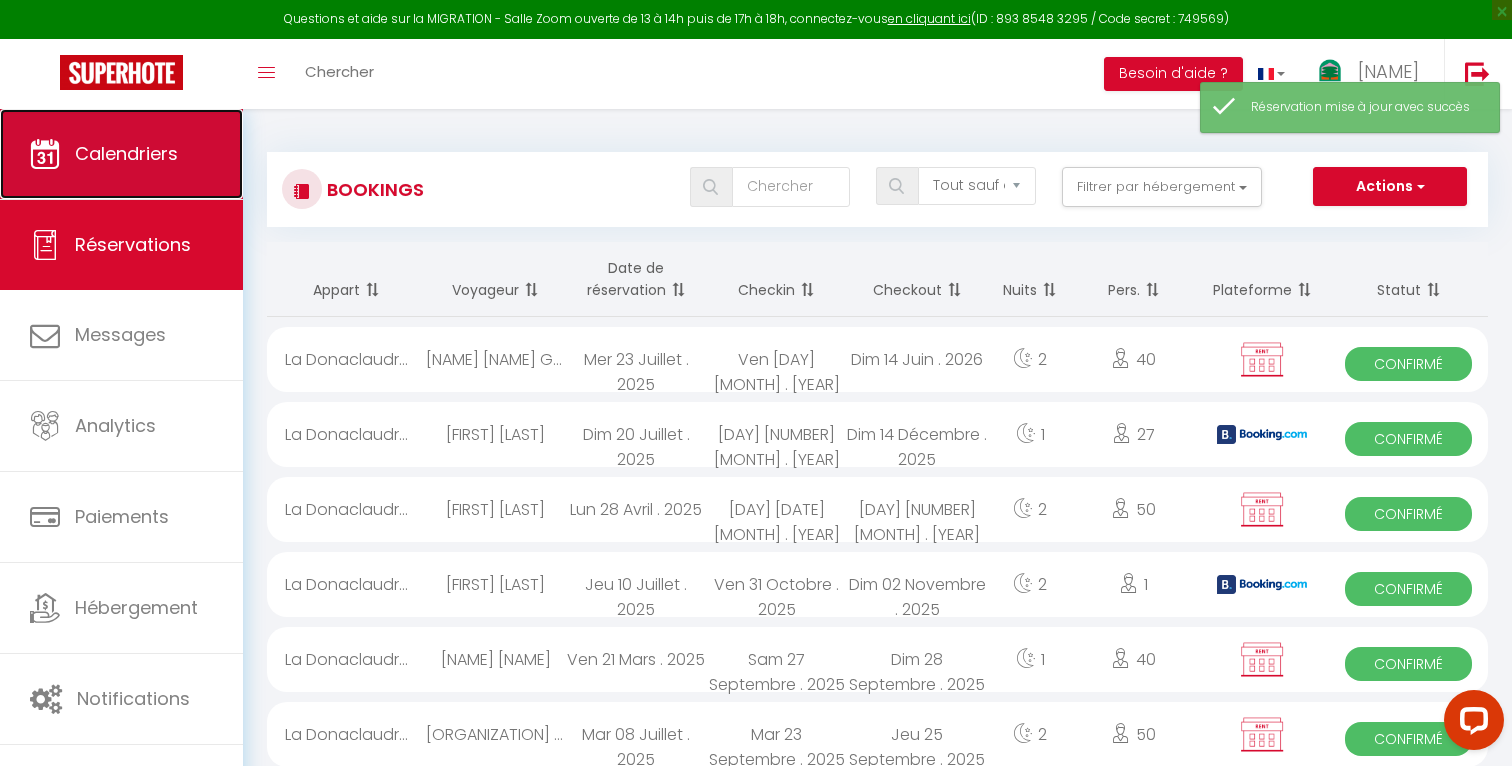click on "Calendriers" at bounding box center (121, 154) 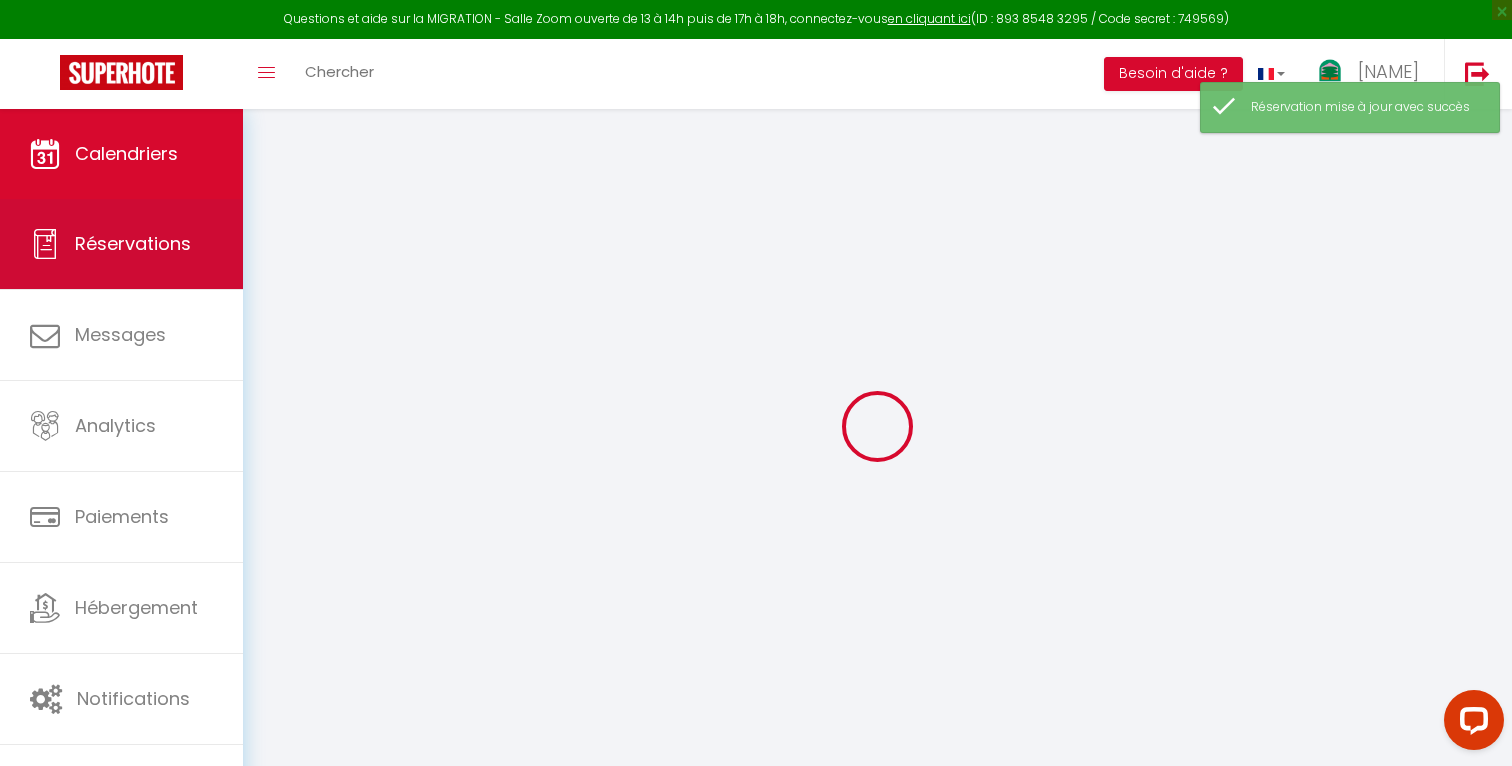 select 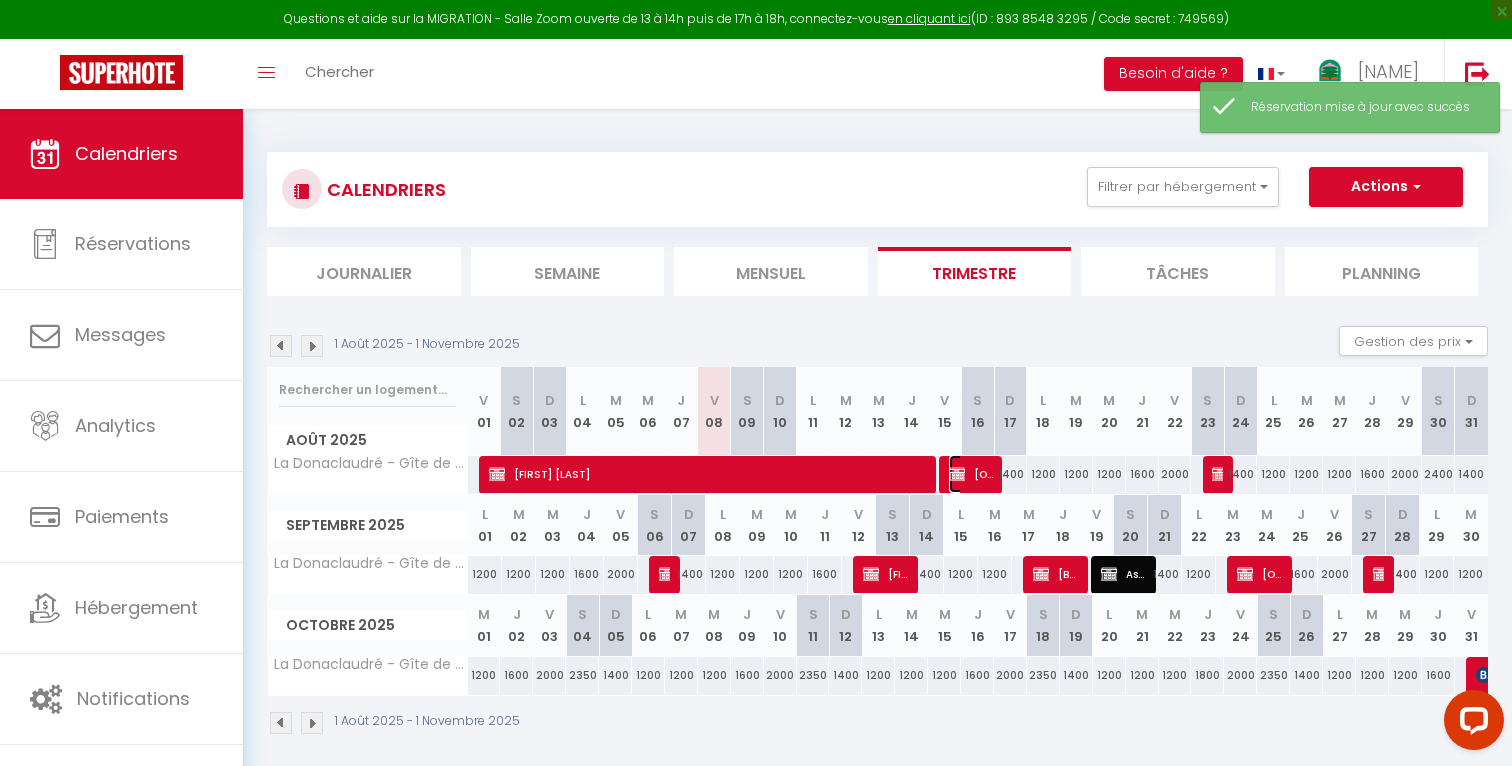 click on "[ORGANIZATION]" at bounding box center [971, 474] 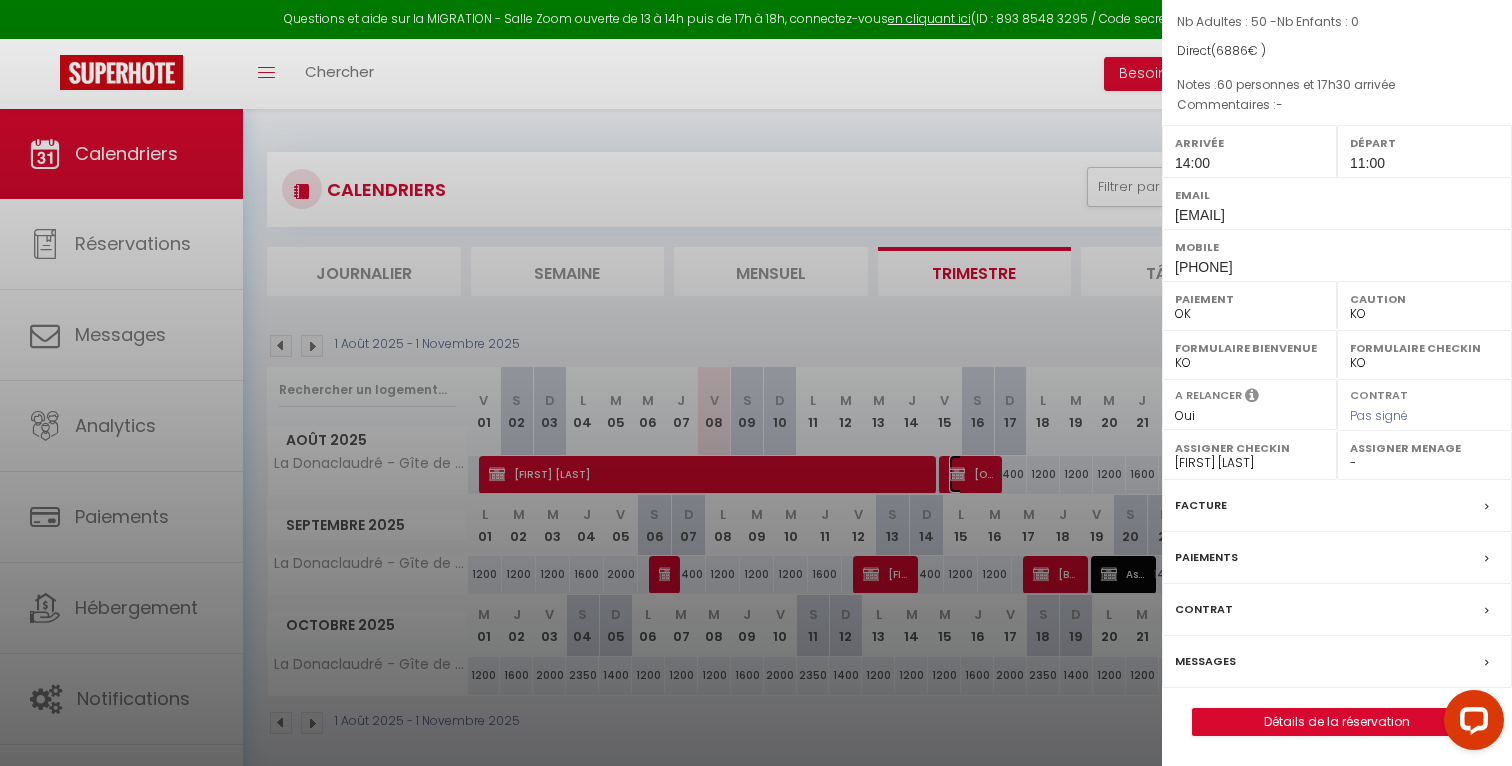 scroll, scrollTop: 250, scrollLeft: 0, axis: vertical 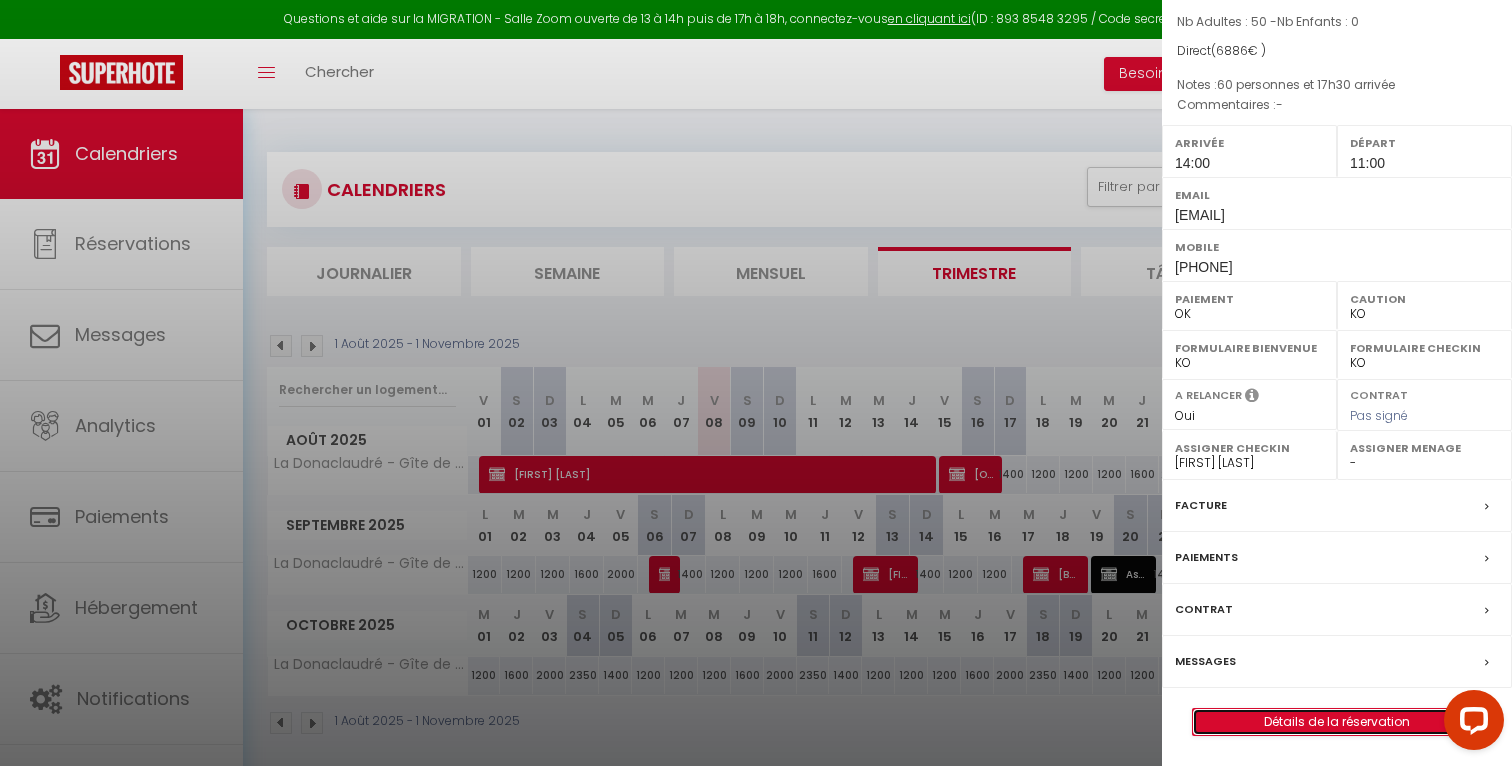 click on "Détails de la réservation" at bounding box center [1337, 722] 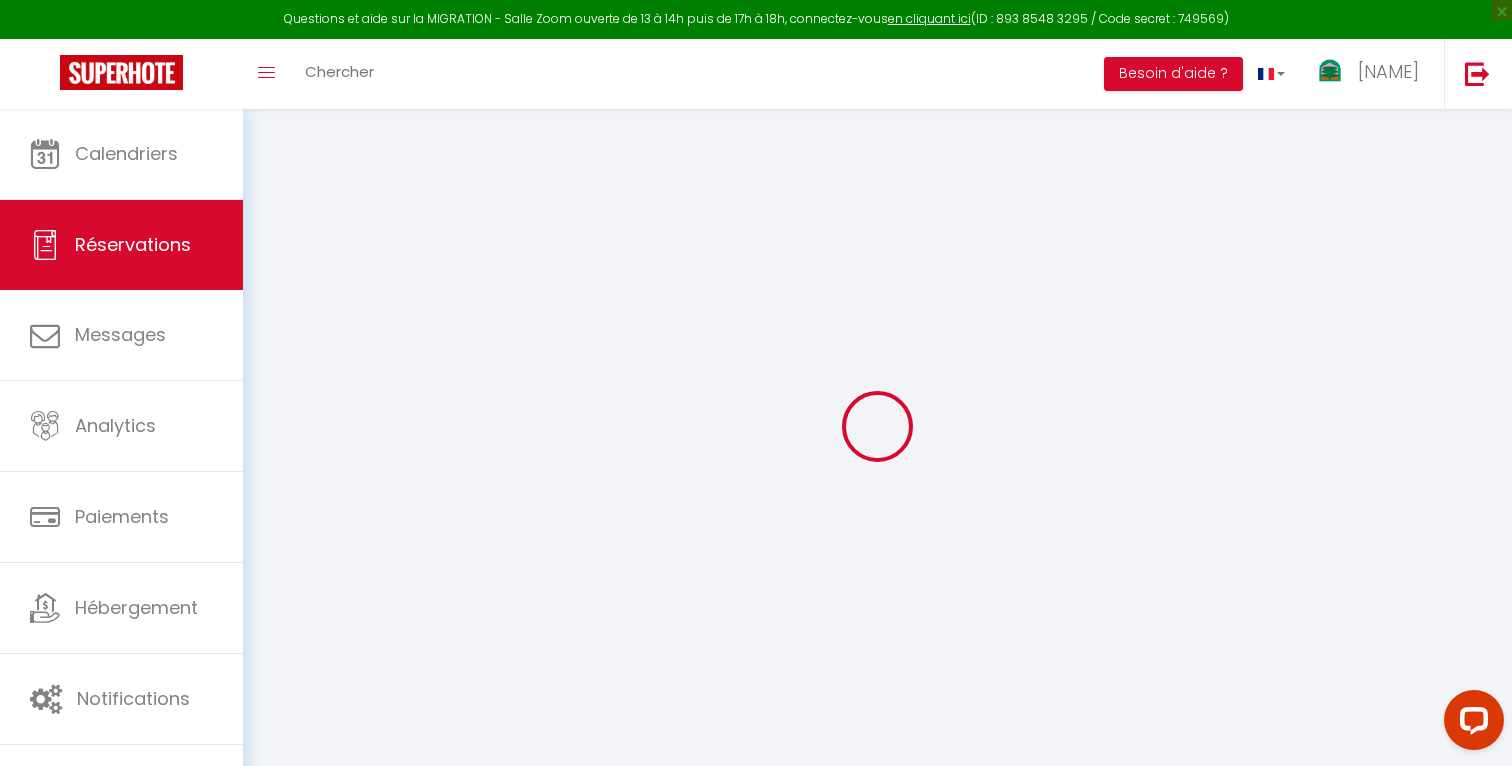 type on "scoutsgroep en koninklijke" 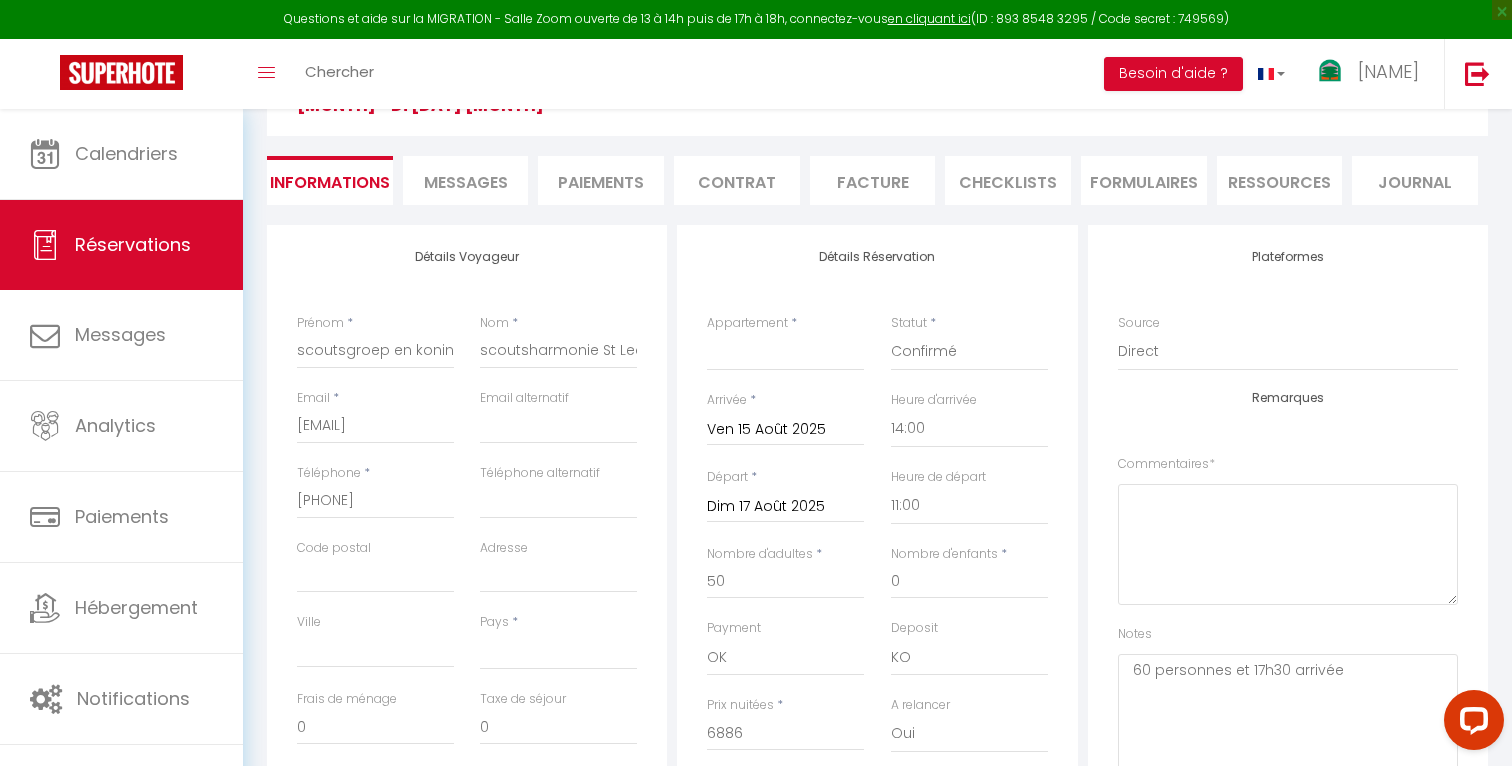 scroll, scrollTop: 173, scrollLeft: 0, axis: vertical 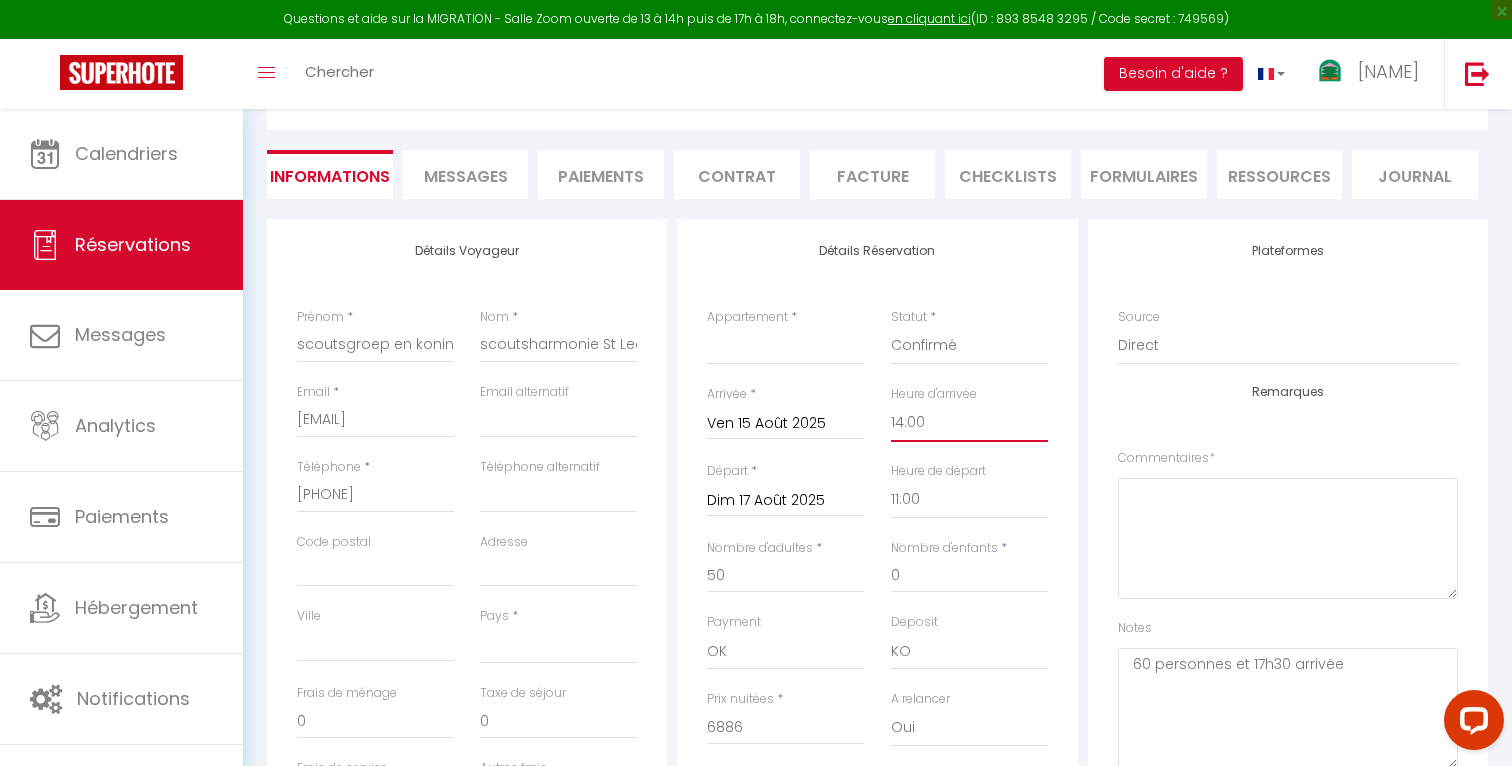 click on "00:00 00:30 01:00 01:30 02:00 02:30 03:00 03:30 04:00 04:30 05:00 05:30 06:00 06:30 07:00 07:30 08:00 08:30 09:00 09:30 10:00 10:30 11:00 11:30 12:00 12:30 13:00 13:30 14:00 14:30 15:00 15:30 16:00 16:30 17:00 17:30 18:00 18:30 19:00 19:30 20:00 20:30 21:00 21:30 22:00 22:30 23:00 23:30" at bounding box center (969, 423) 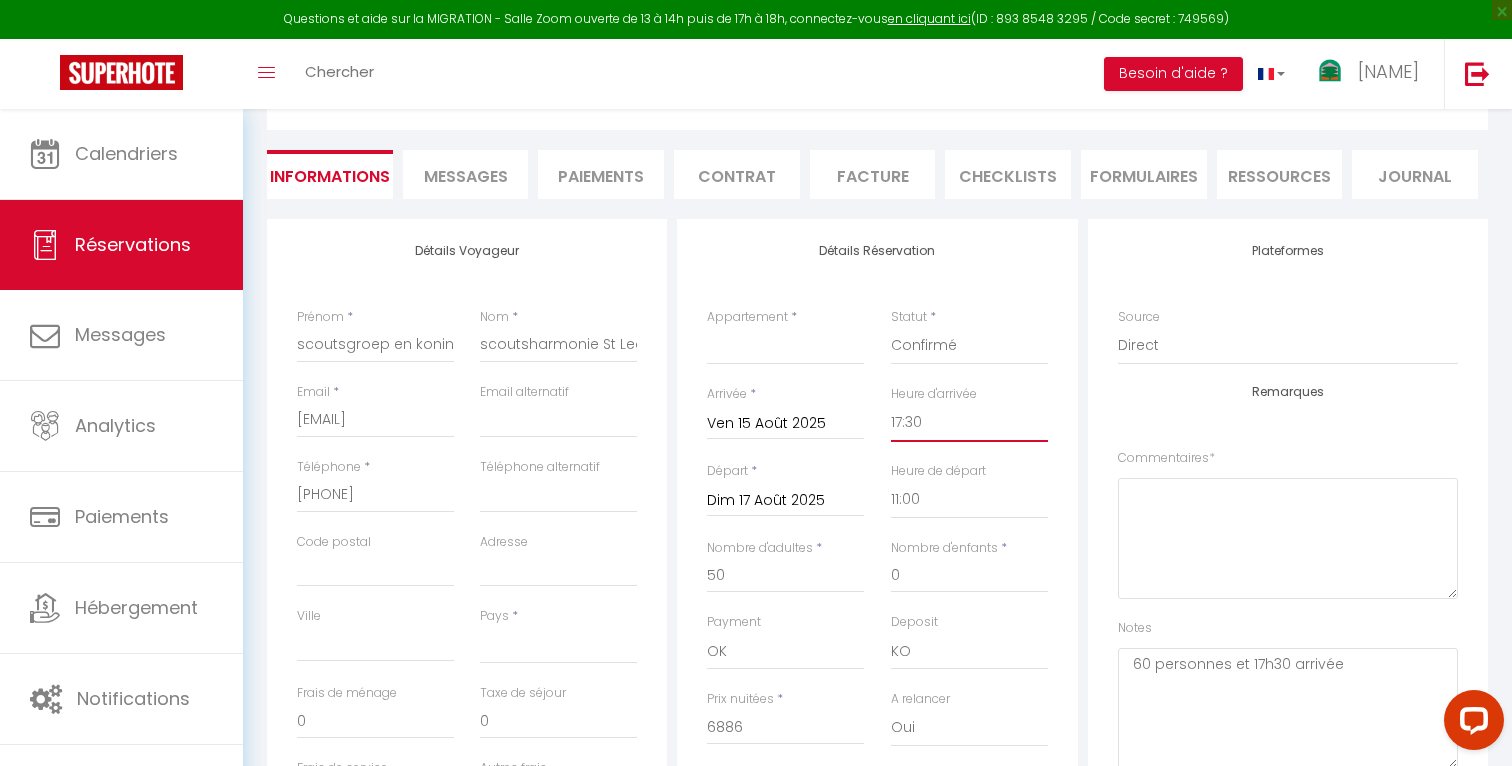 select 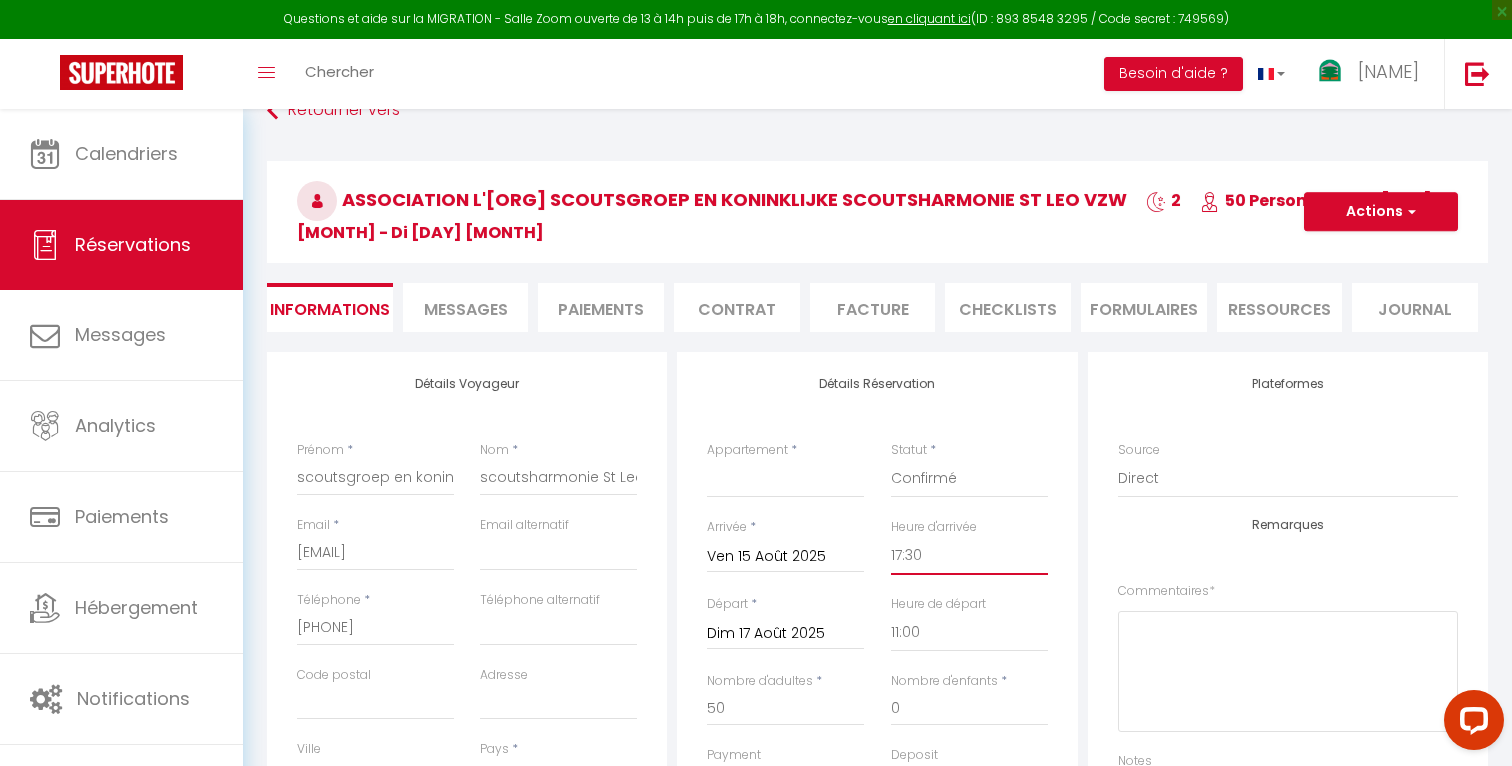 scroll, scrollTop: 13, scrollLeft: 0, axis: vertical 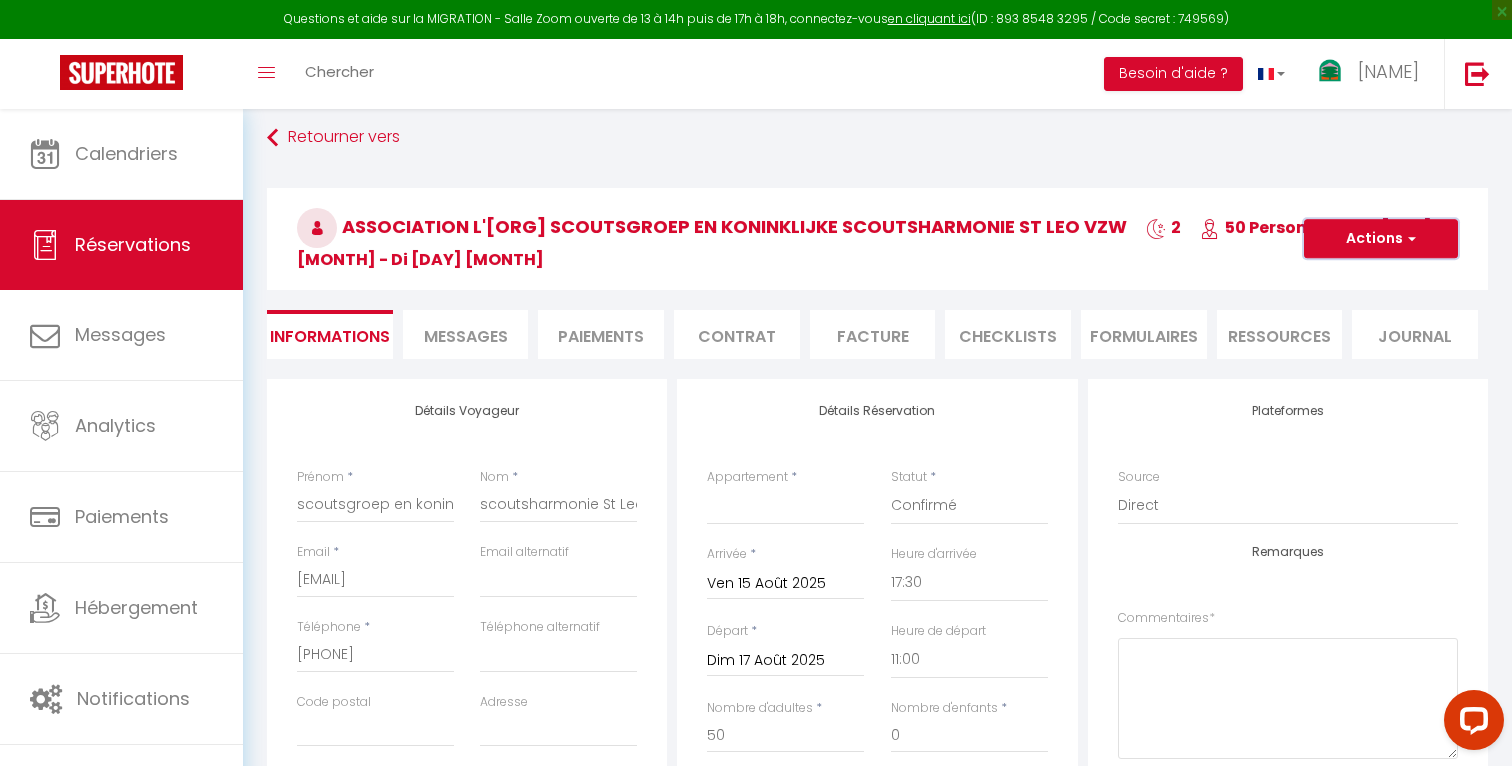 click at bounding box center (1409, 239) 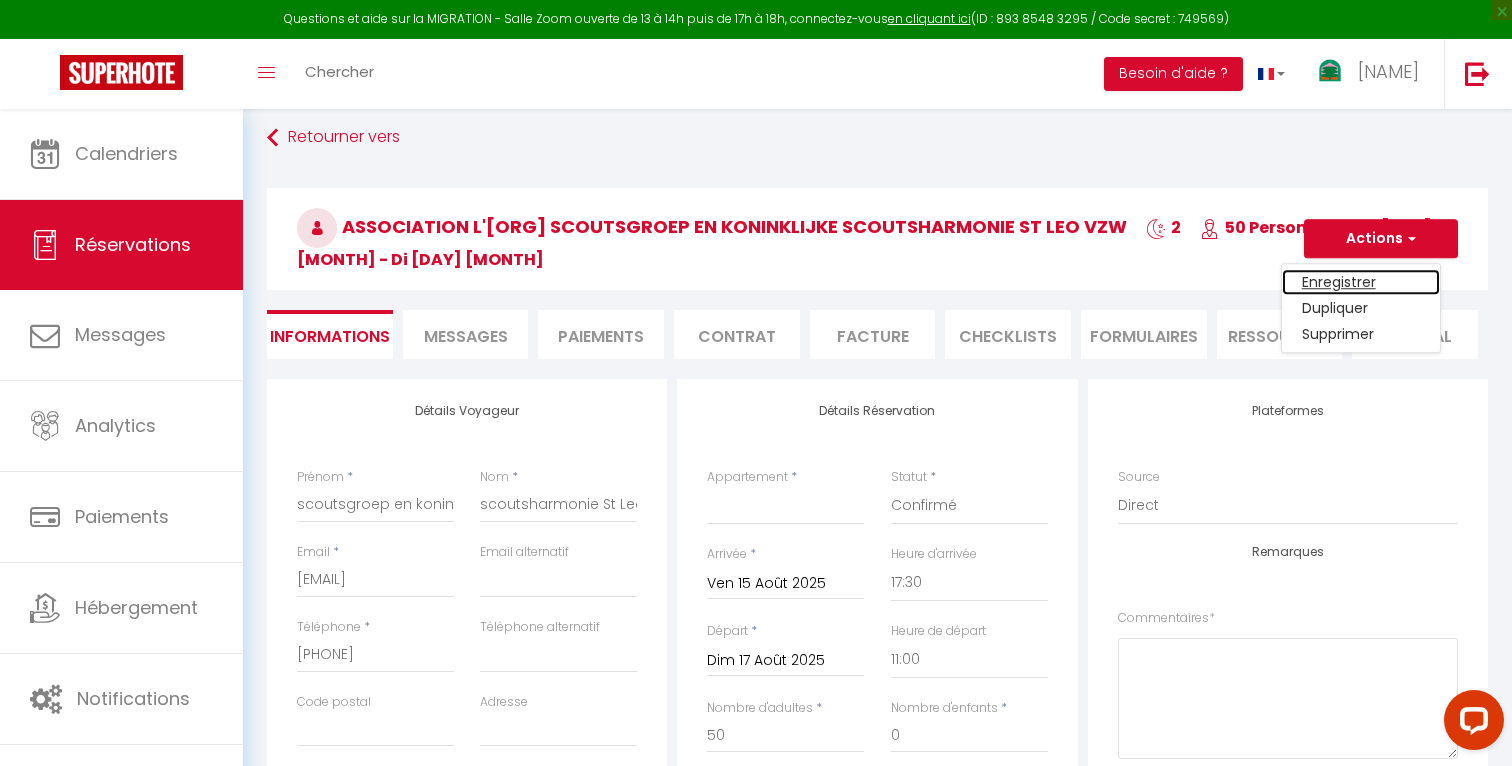click on "Enregistrer" at bounding box center [1361, 283] 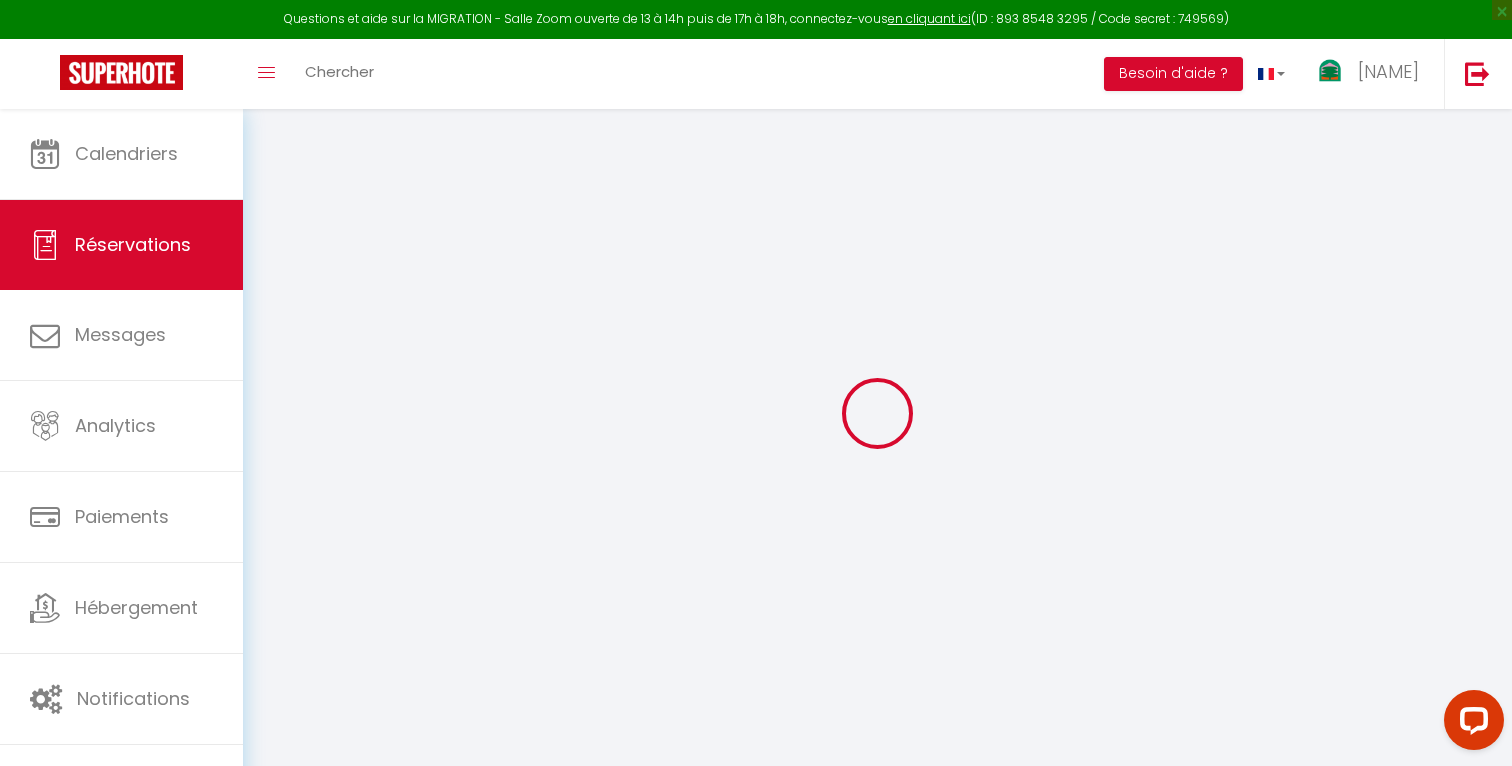 scroll, scrollTop: 0, scrollLeft: 0, axis: both 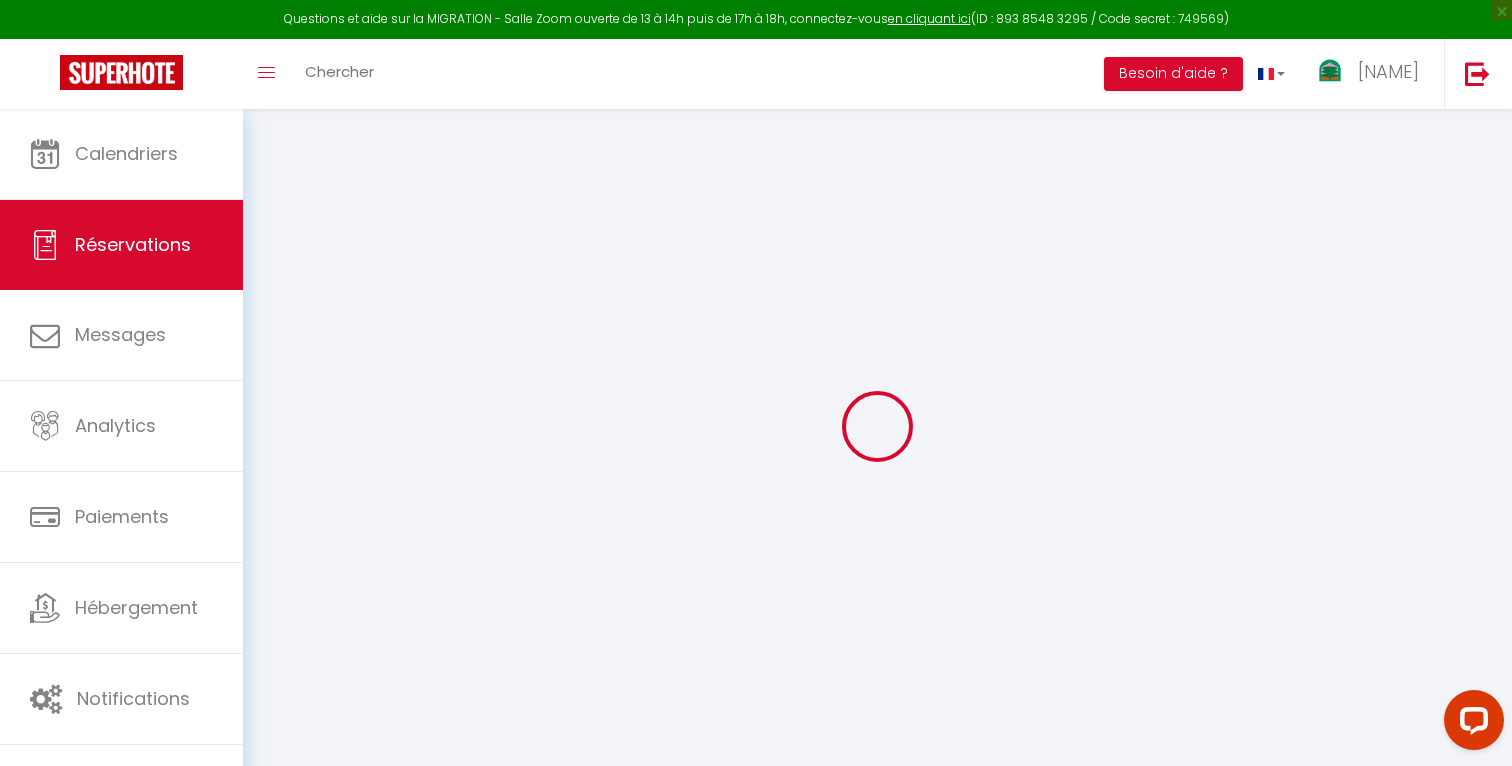 select on "not_cancelled" 